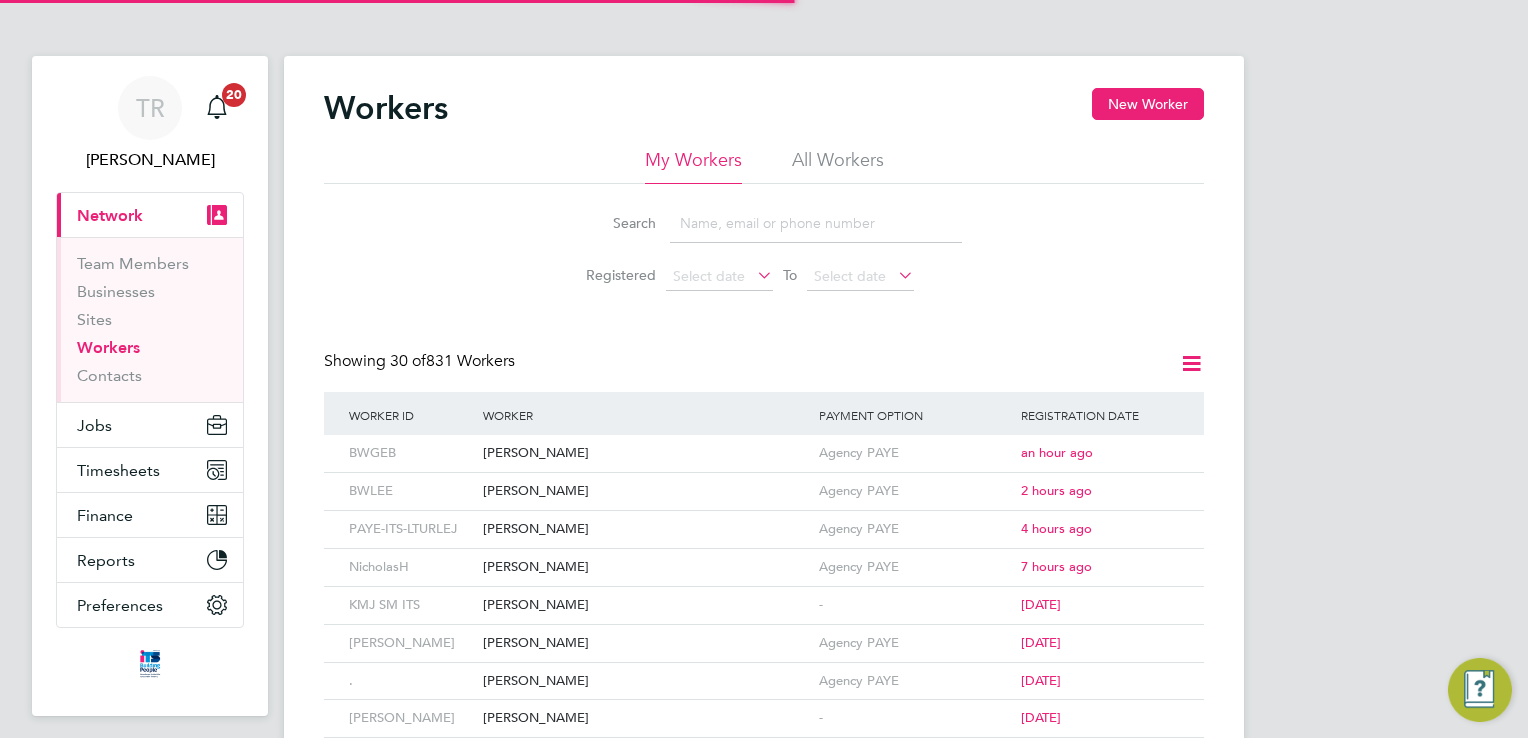 scroll, scrollTop: 0, scrollLeft: 0, axis: both 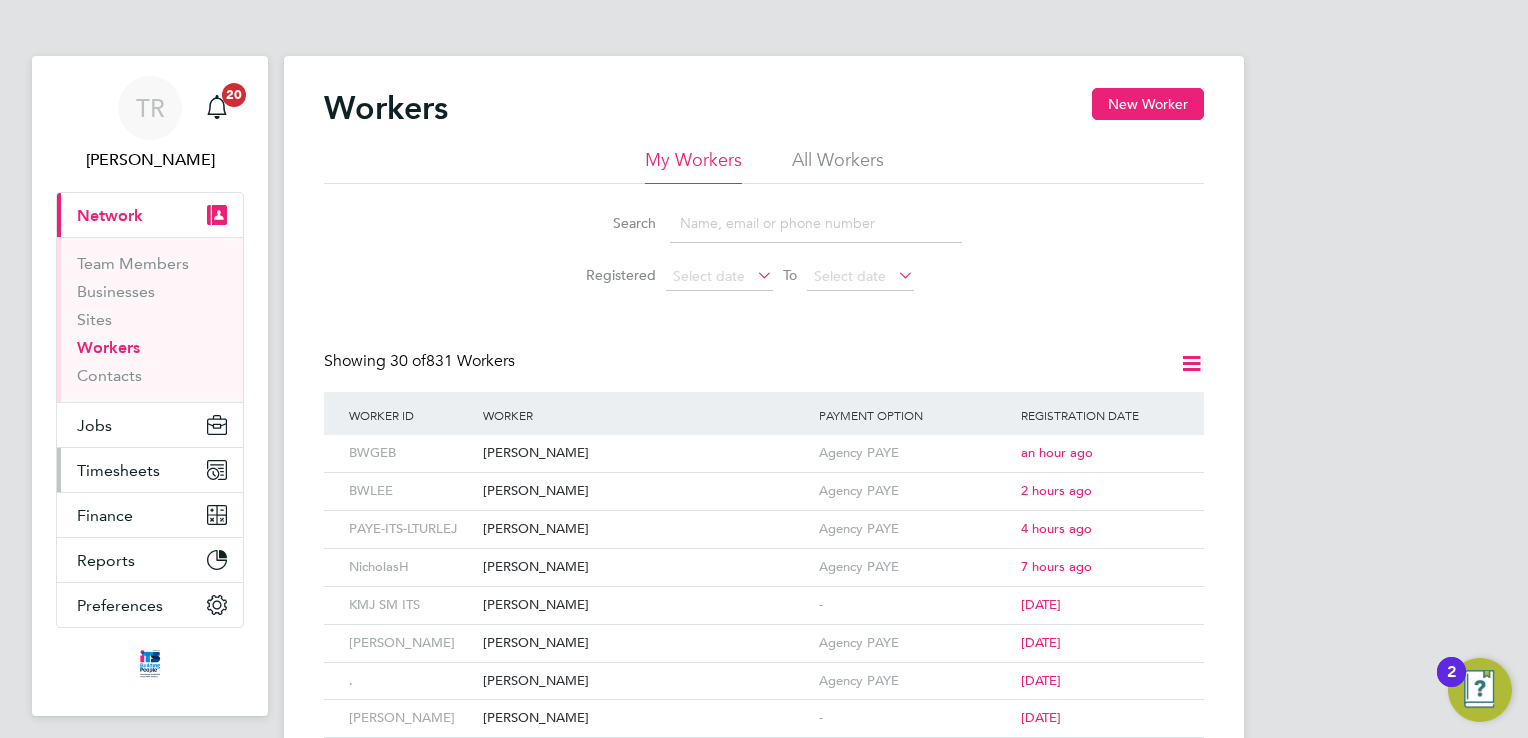 click on "Timesheets" at bounding box center (150, 470) 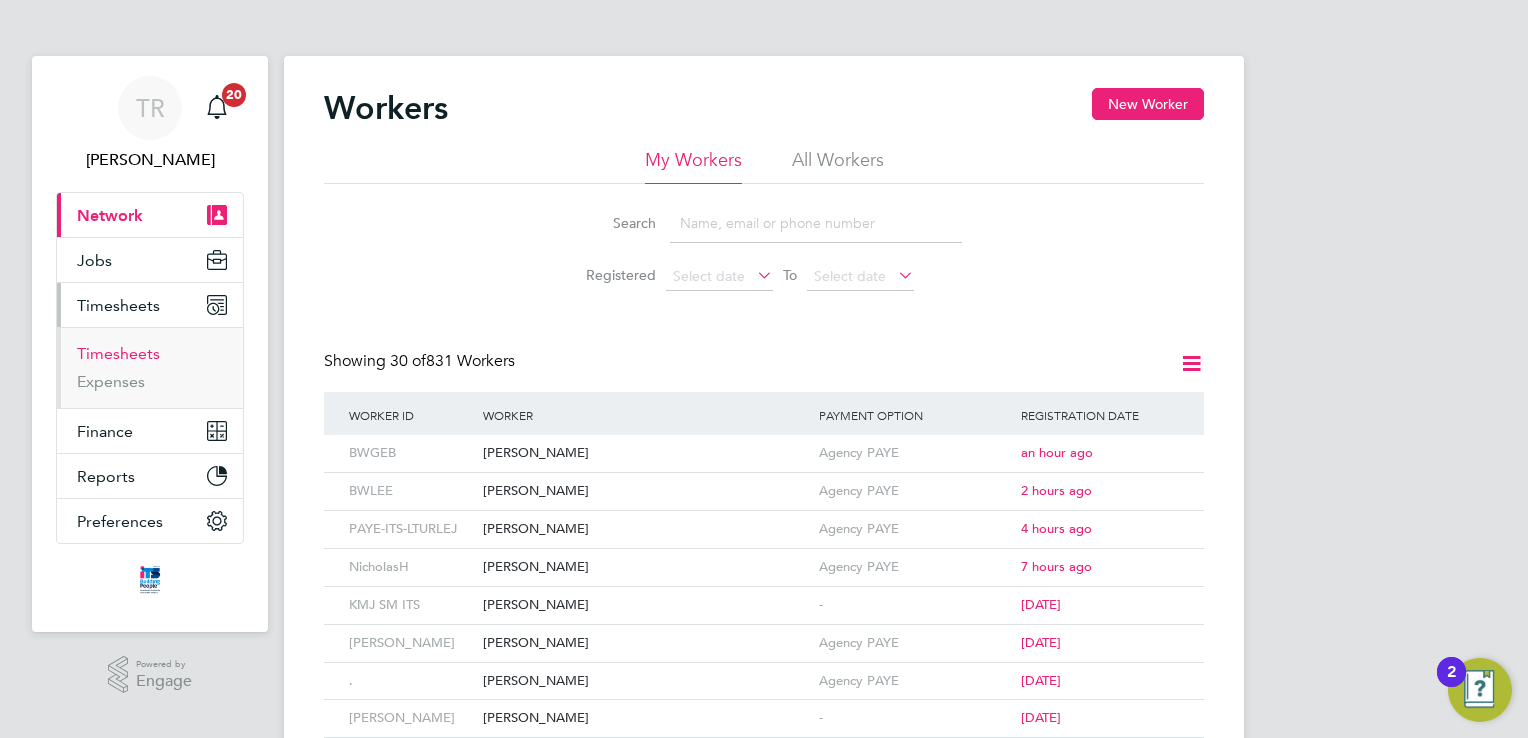 click on "Timesheets" at bounding box center [118, 353] 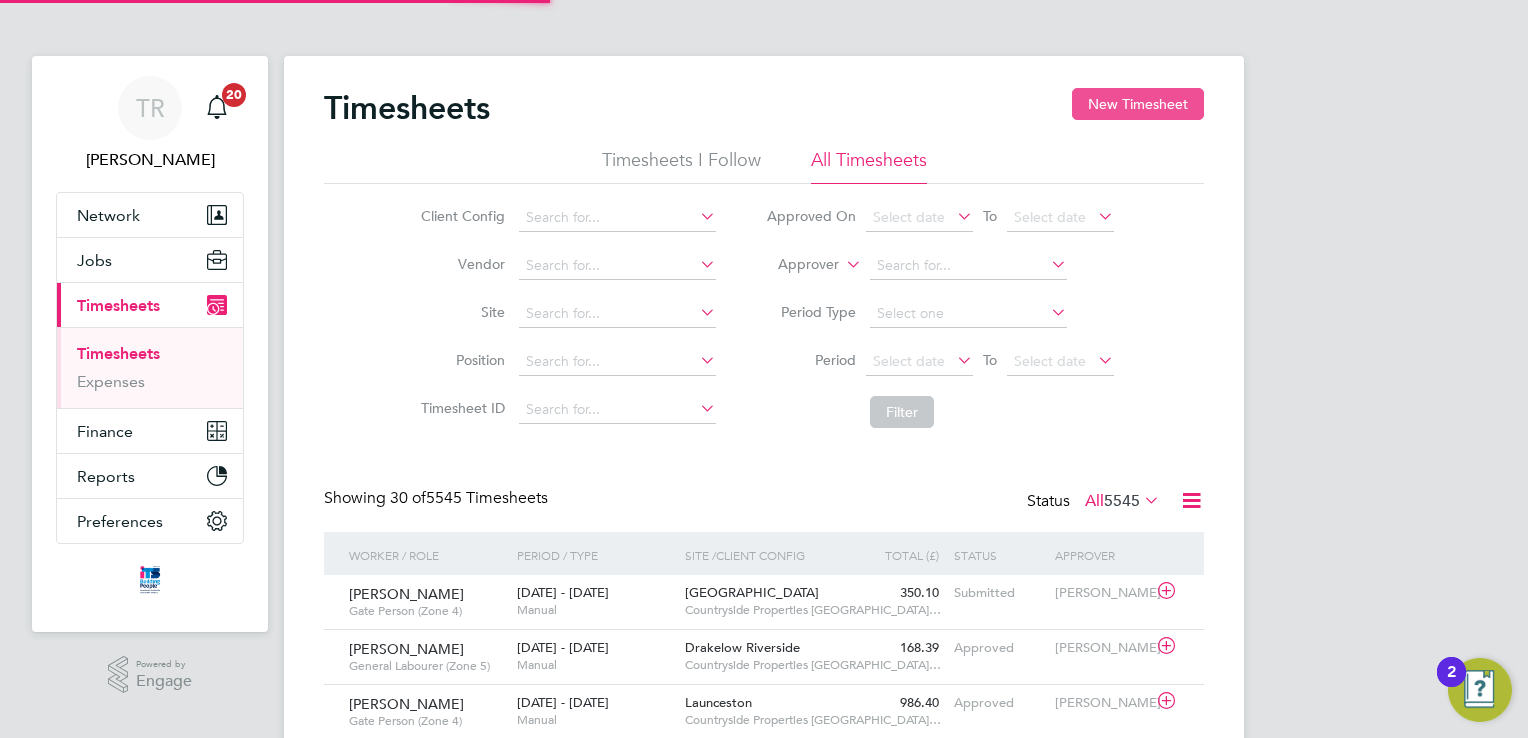 scroll, scrollTop: 9, scrollLeft: 10, axis: both 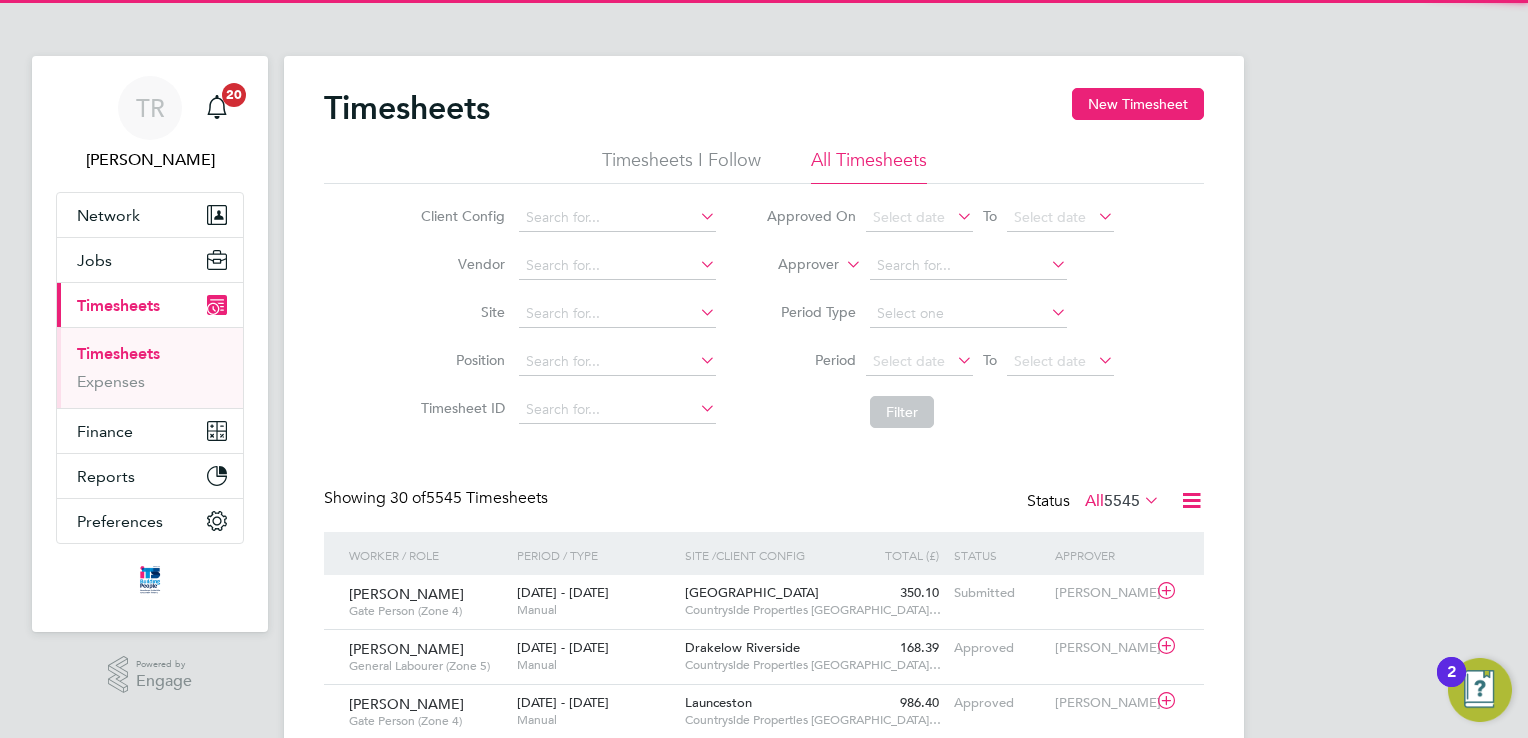 drag, startPoint x: 1149, startPoint y: 101, endPoint x: 729, endPoint y: 245, distance: 444 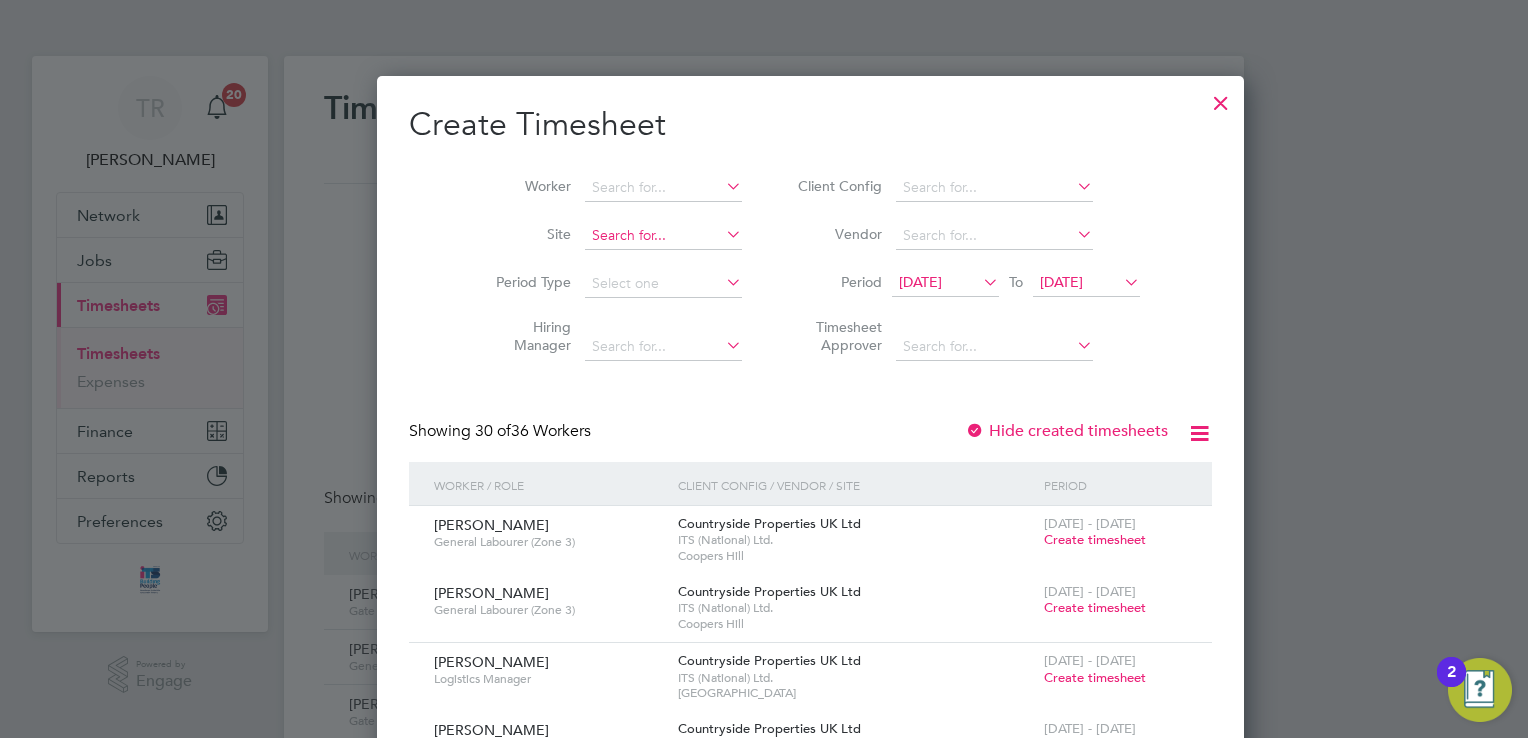 click at bounding box center [663, 236] 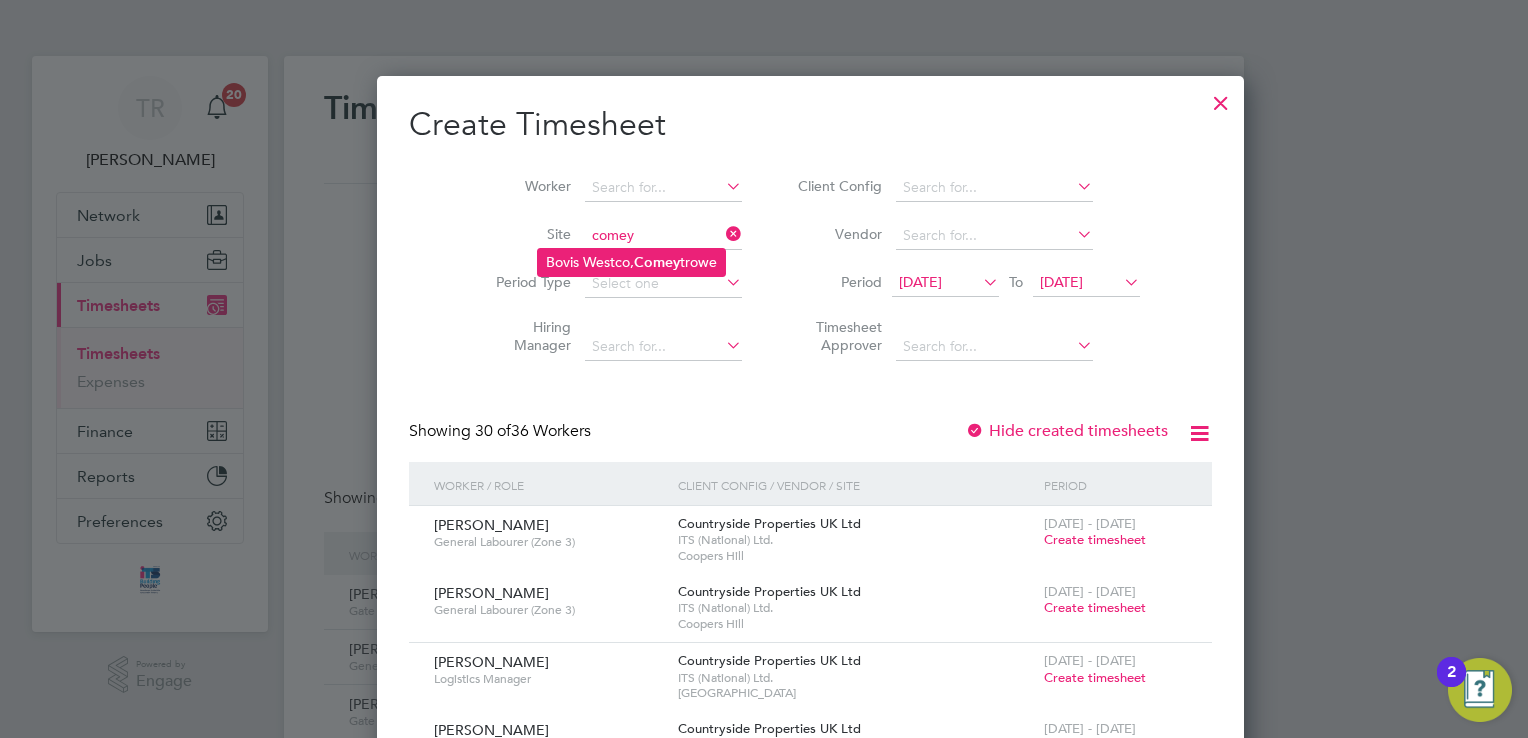 click on "Bovis Westco,  Comey trowe" 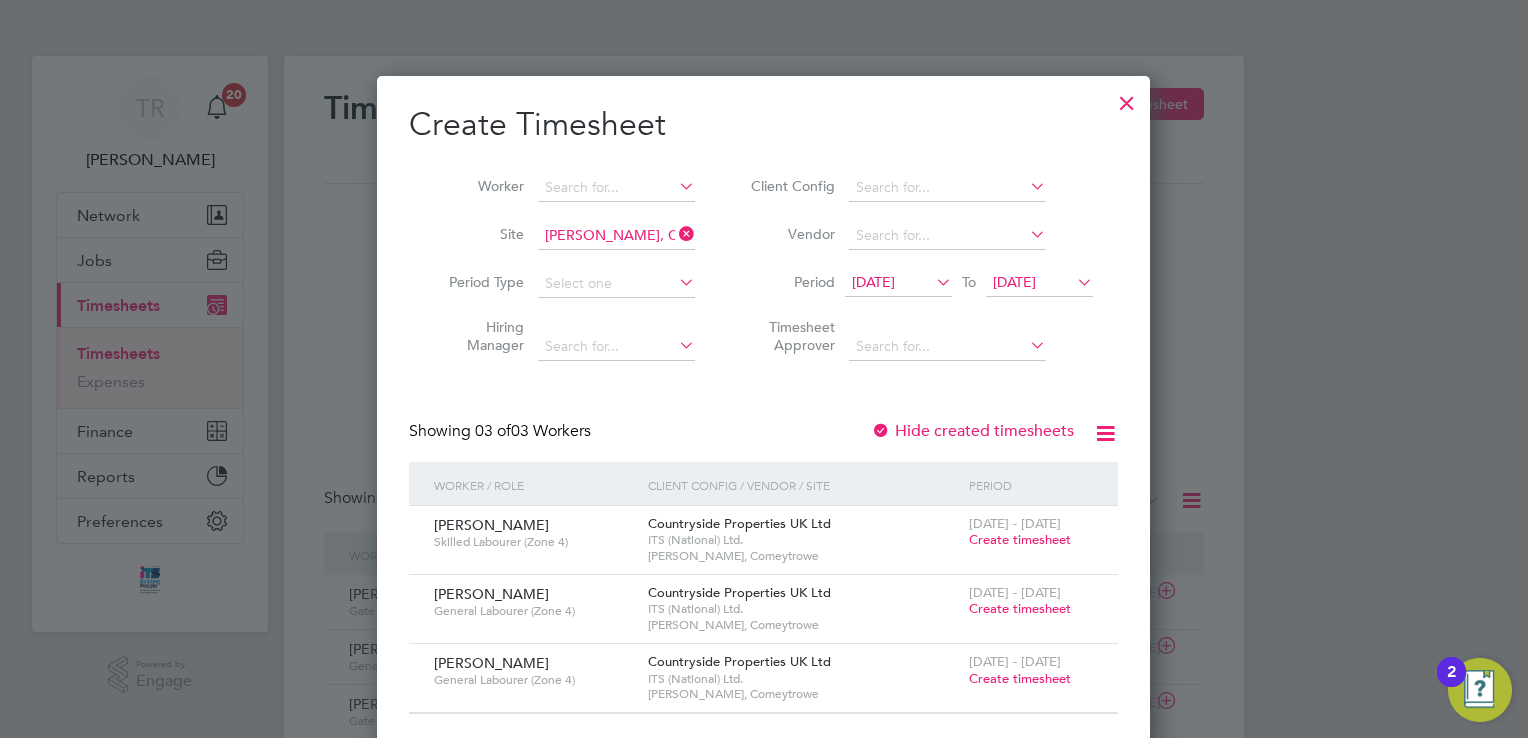 click on "Create timesheet" at bounding box center [1020, 539] 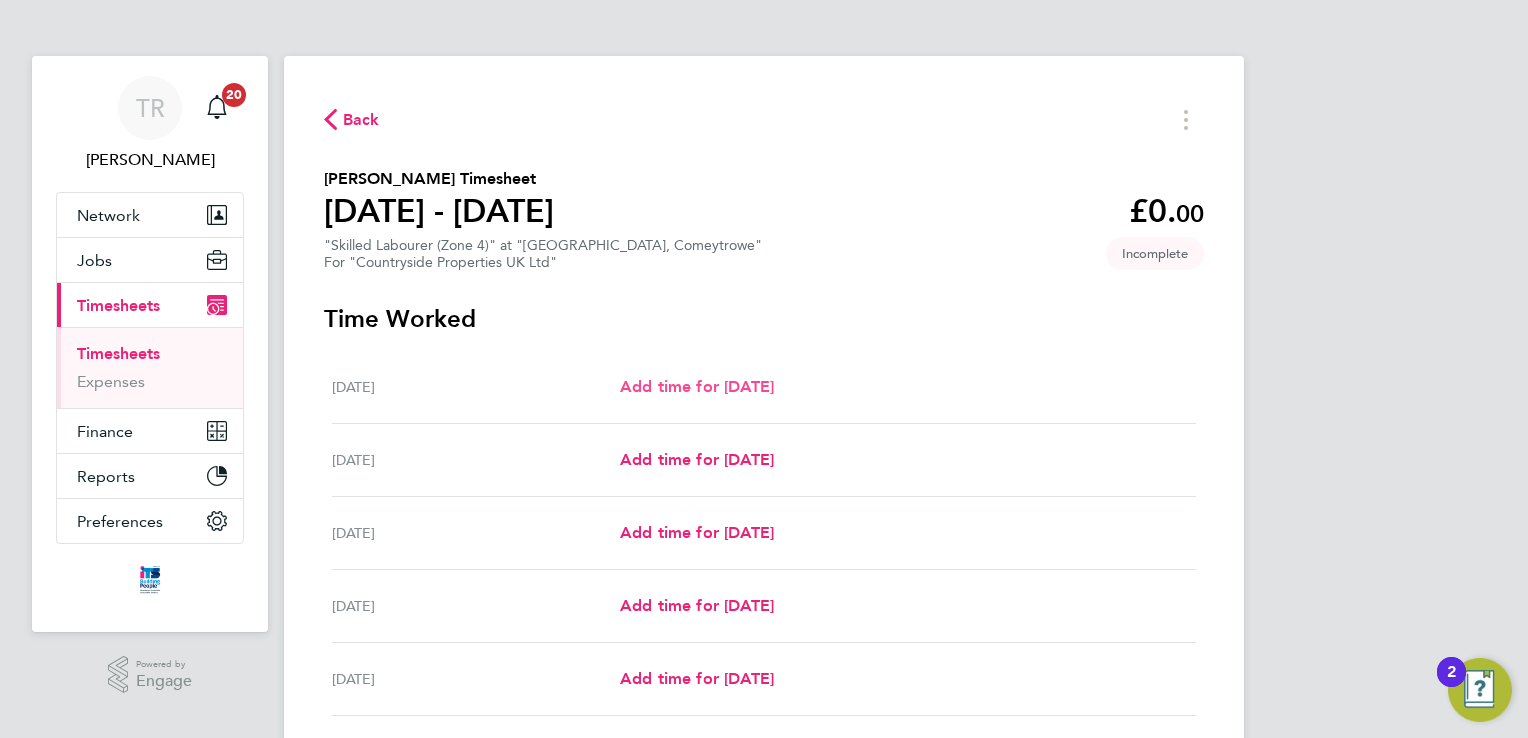 click on "Add time for [DATE]" at bounding box center (697, 387) 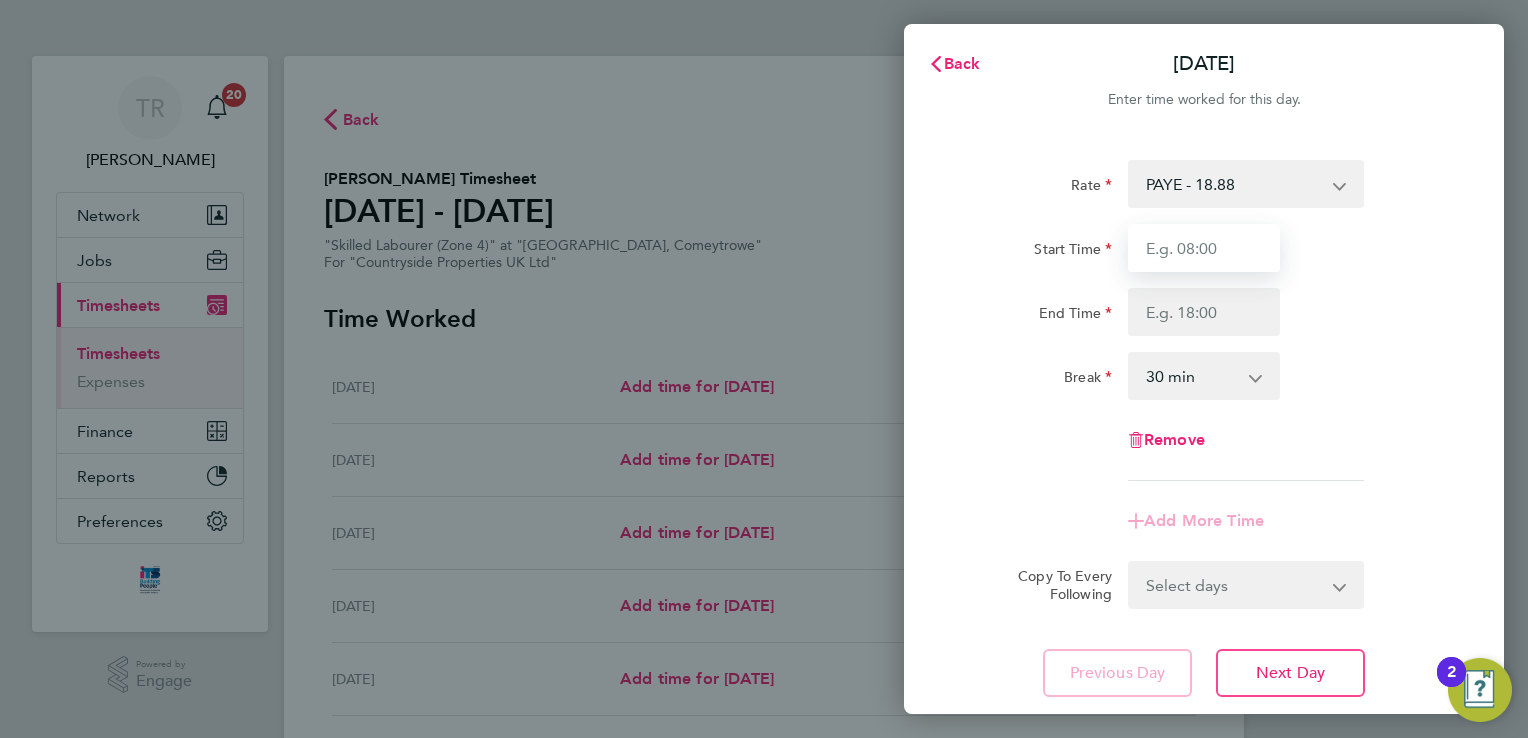click on "Start Time" at bounding box center [1204, 248] 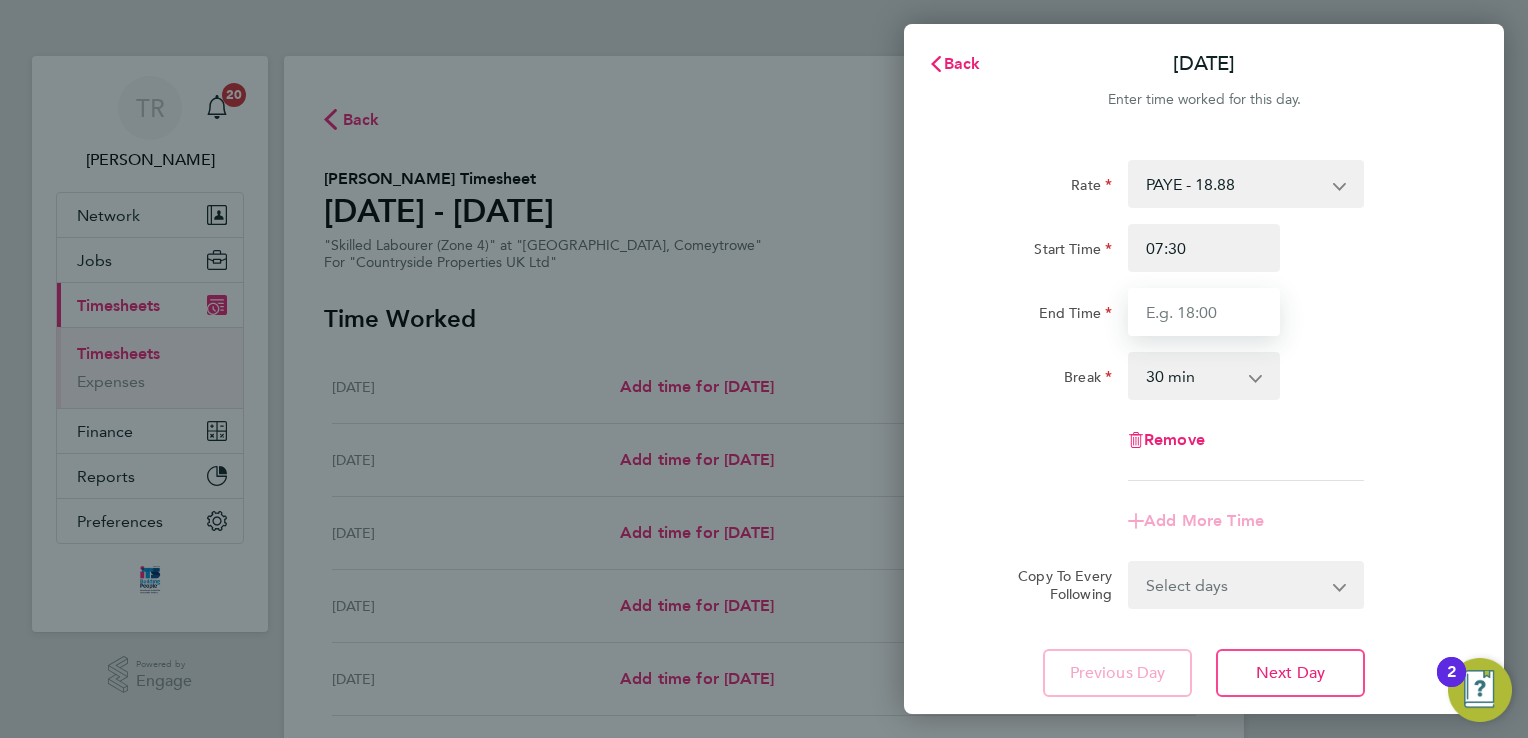 click on "End Time" at bounding box center (1204, 312) 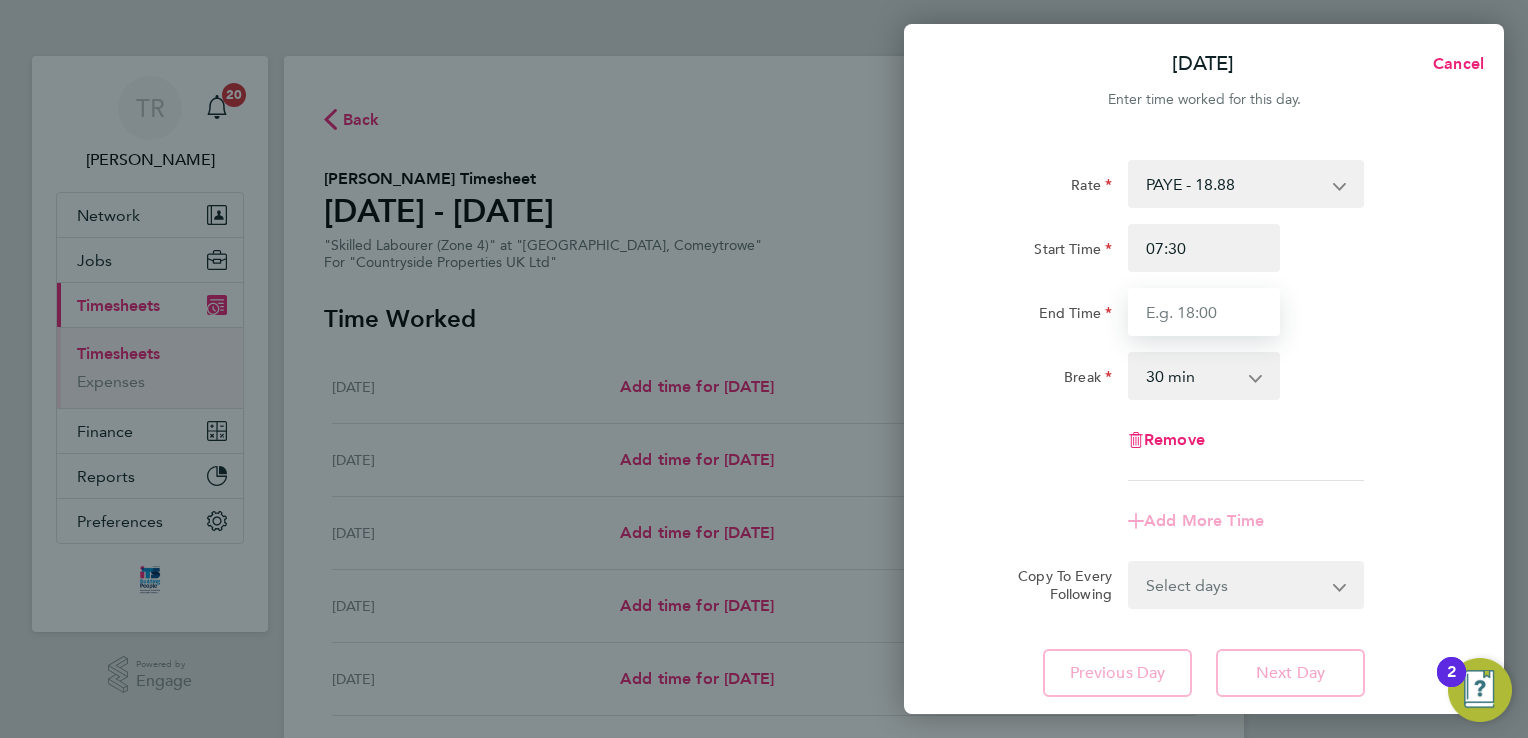 type on "17:00" 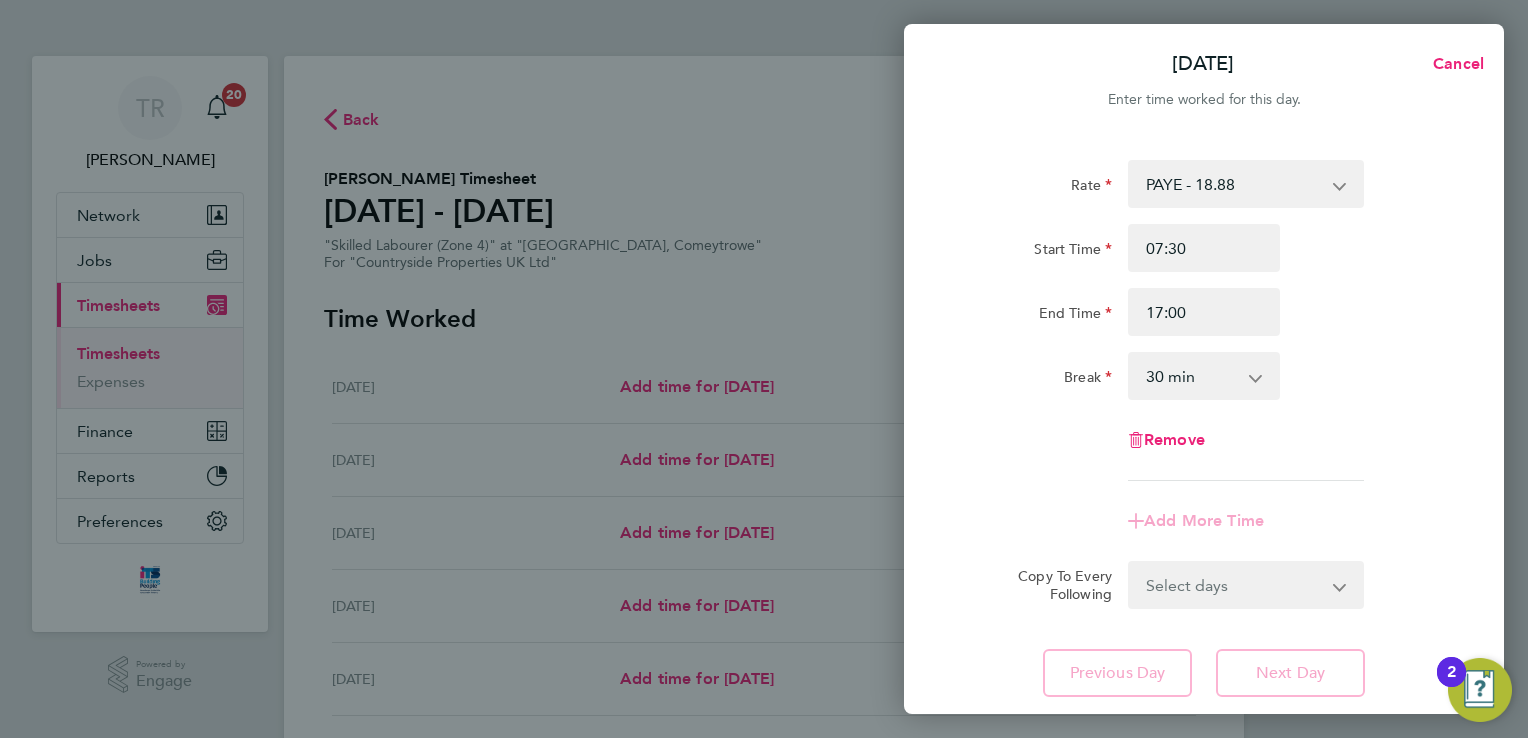 drag, startPoint x: 1246, startPoint y: 323, endPoint x: 1427, endPoint y: 466, distance: 230.67293 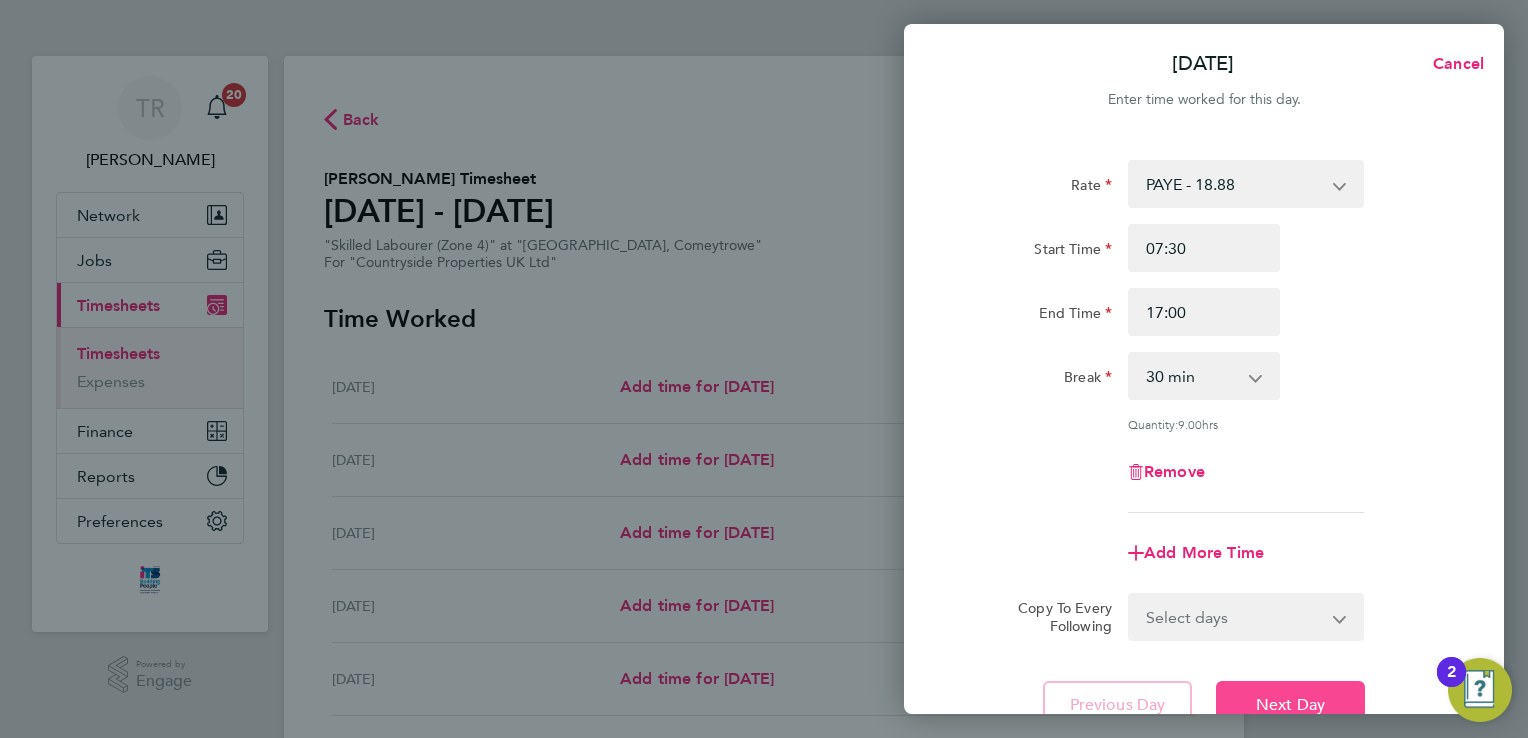 drag, startPoint x: 1312, startPoint y: 696, endPoint x: 1266, endPoint y: 326, distance: 372.84848 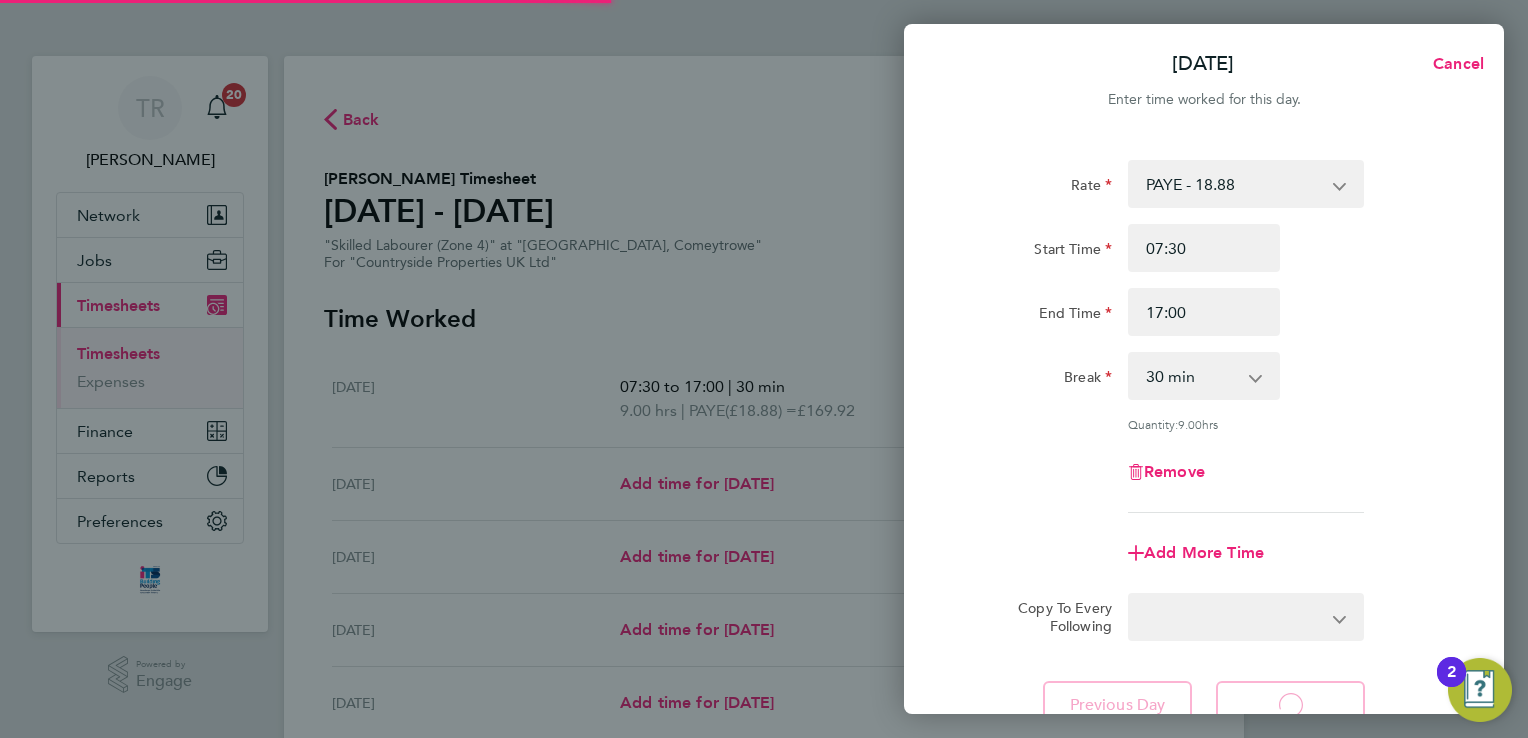 select on "30" 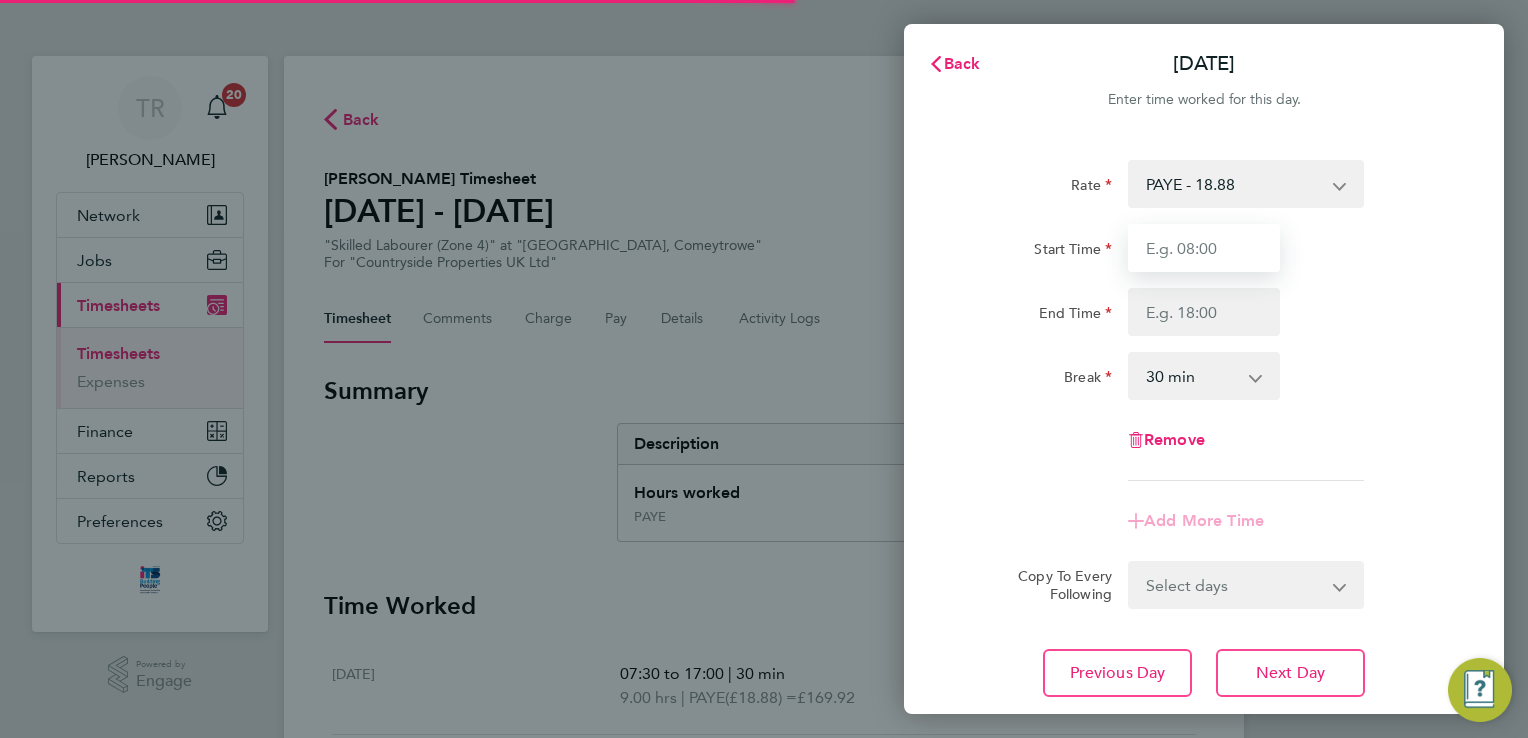 click on "Start Time" at bounding box center [1204, 248] 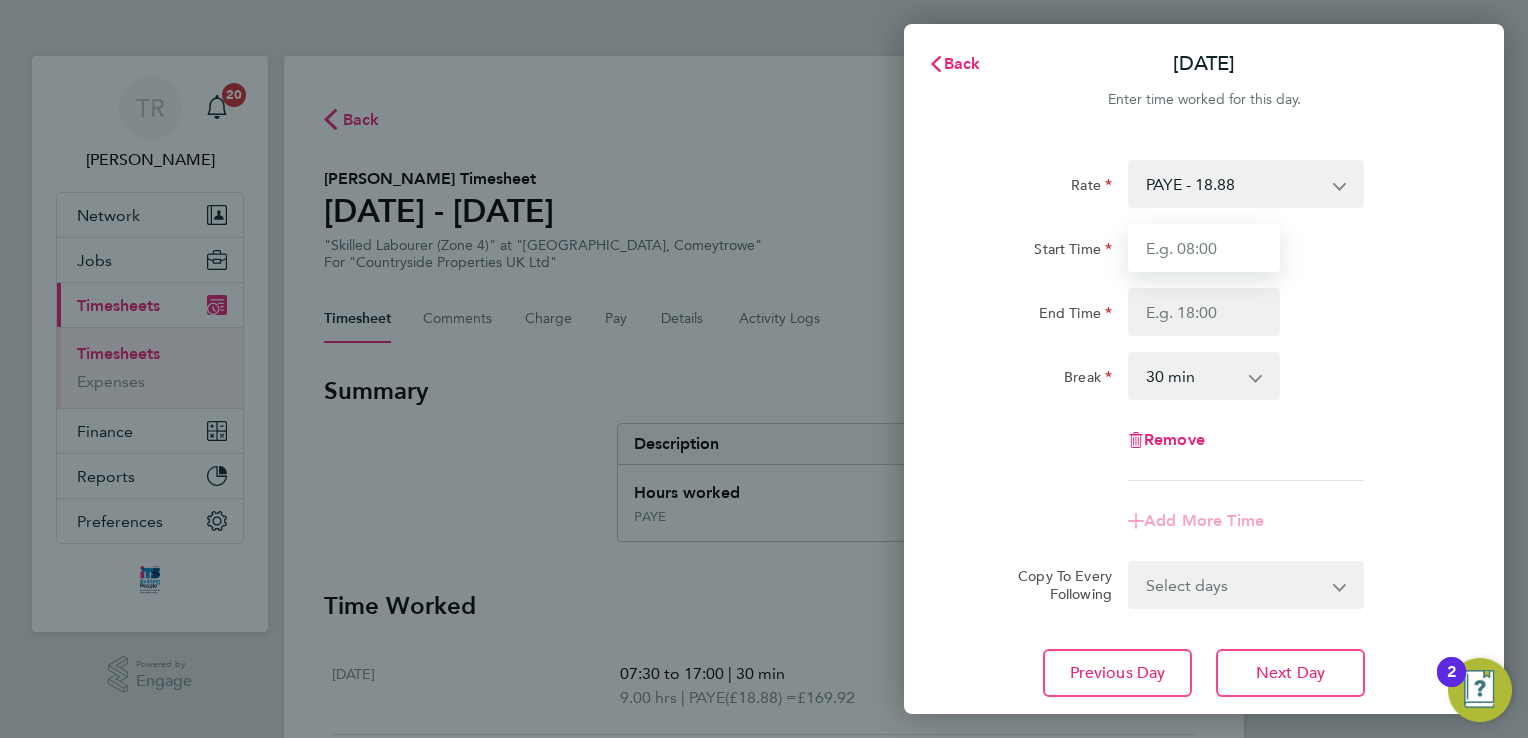 type on "07:30" 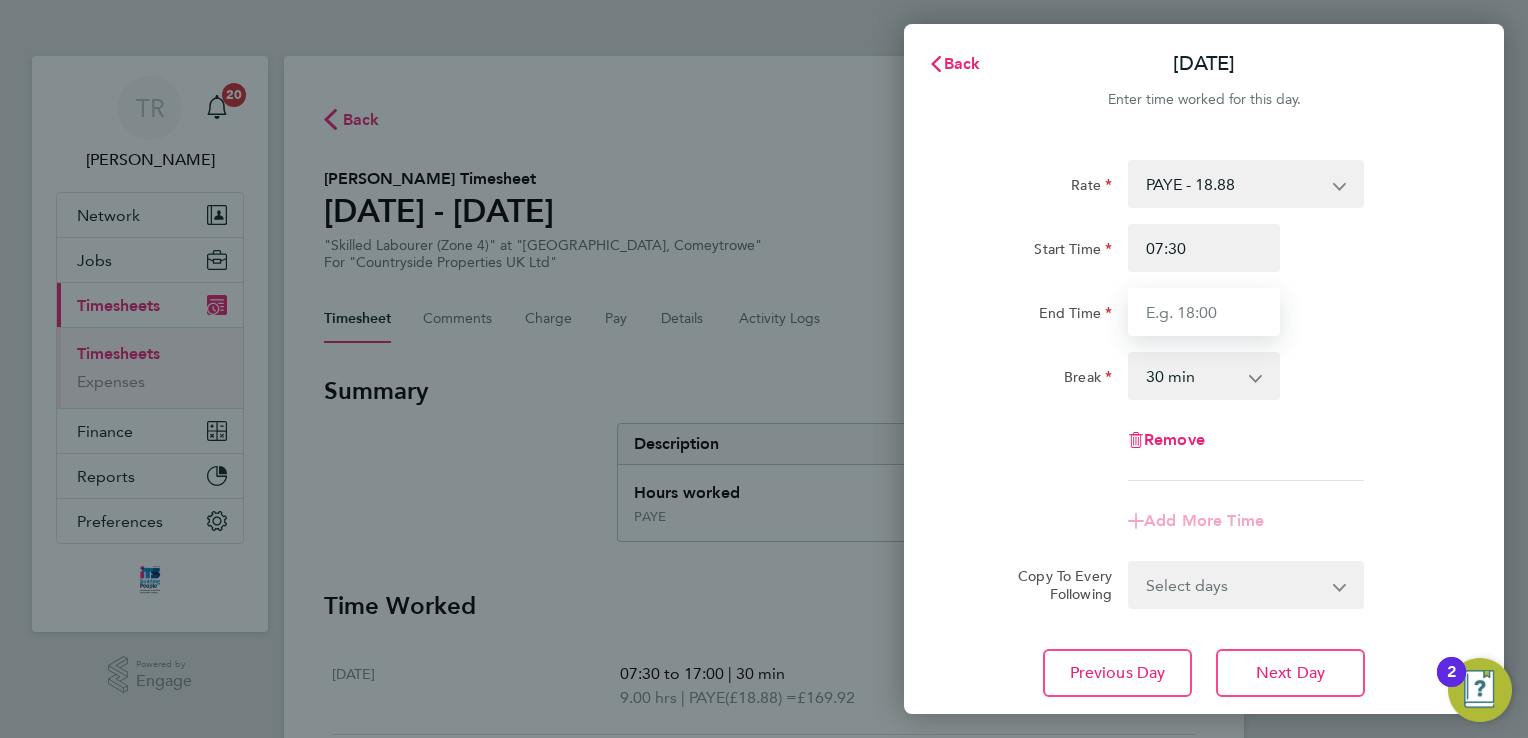 type on "17:00" 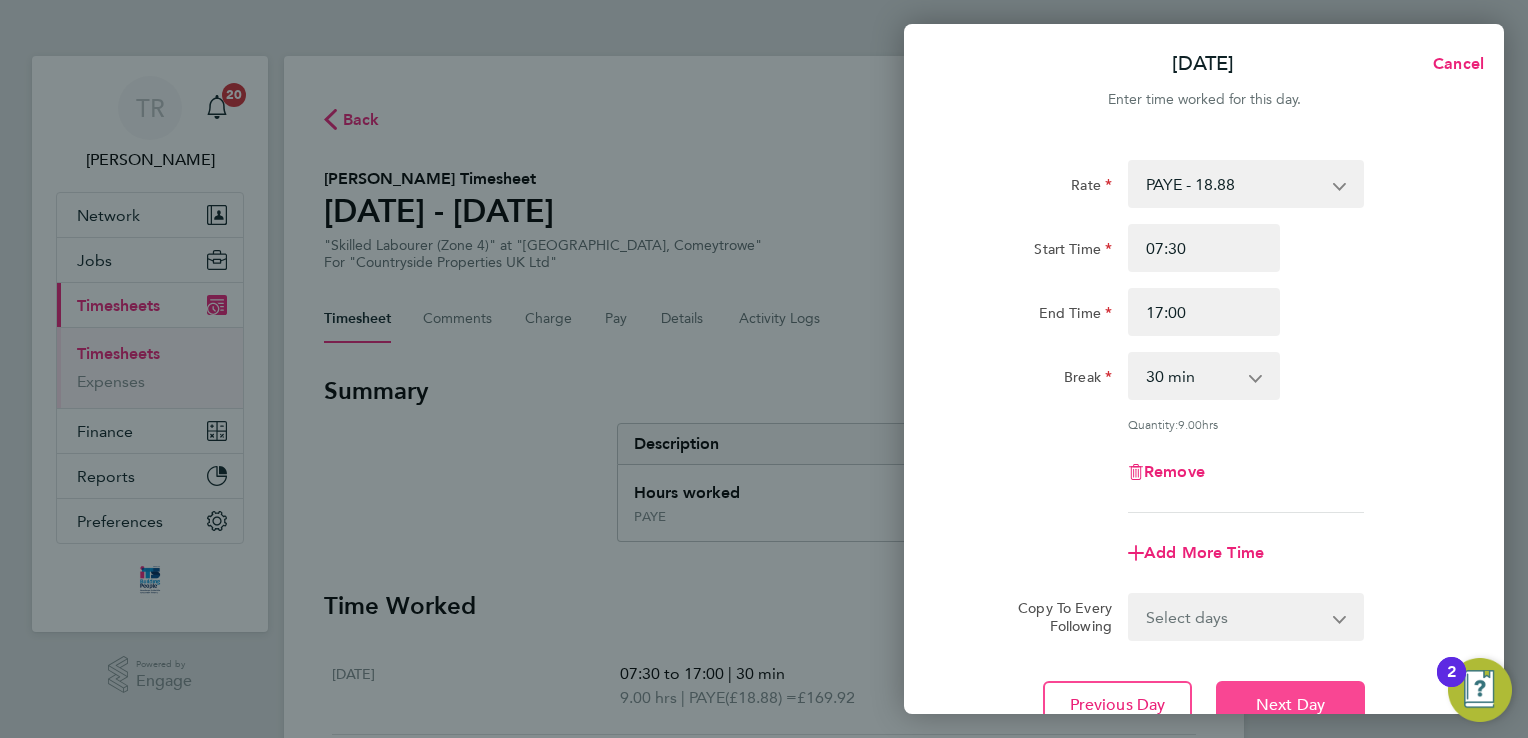 click on "Next Day" 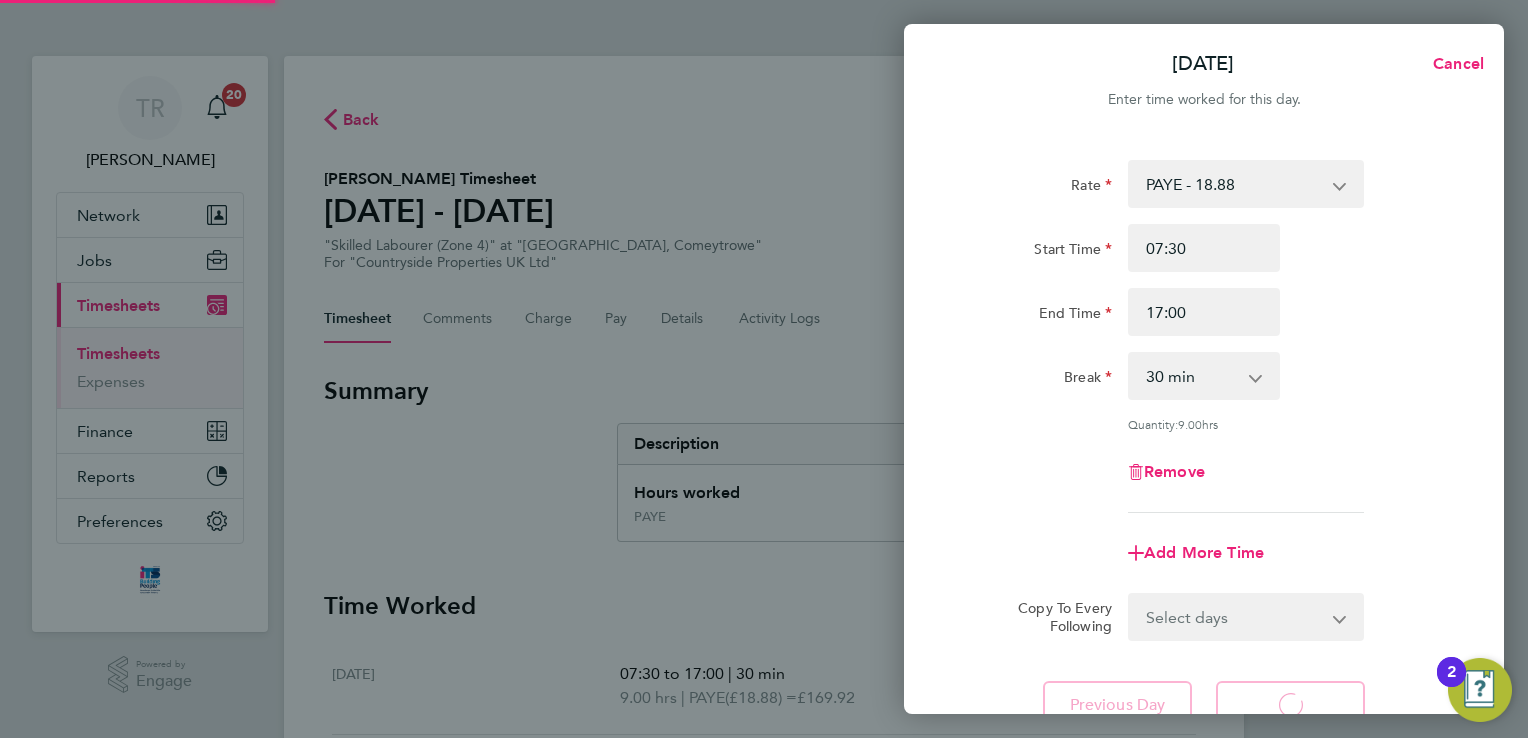 select on "30" 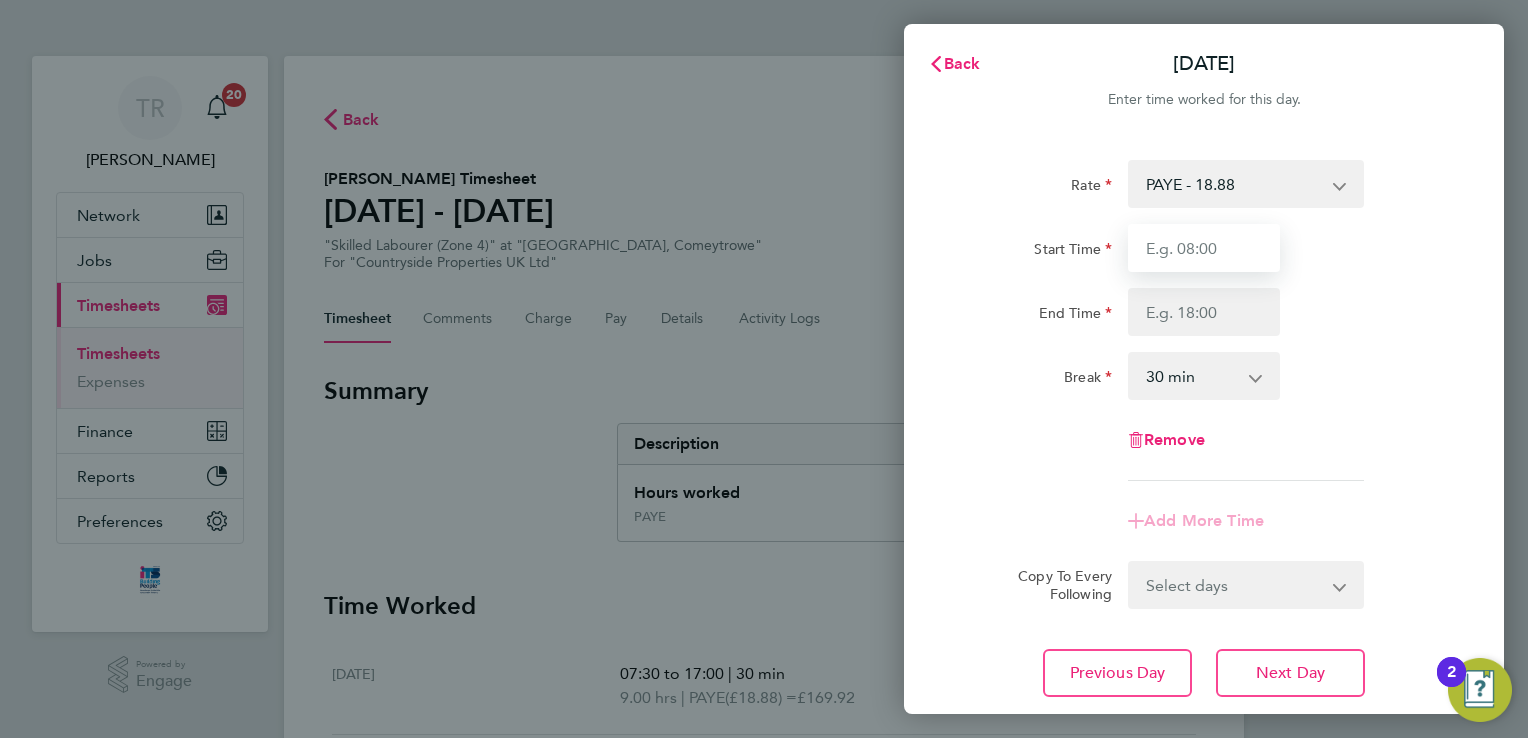 click on "Start Time" at bounding box center (1204, 248) 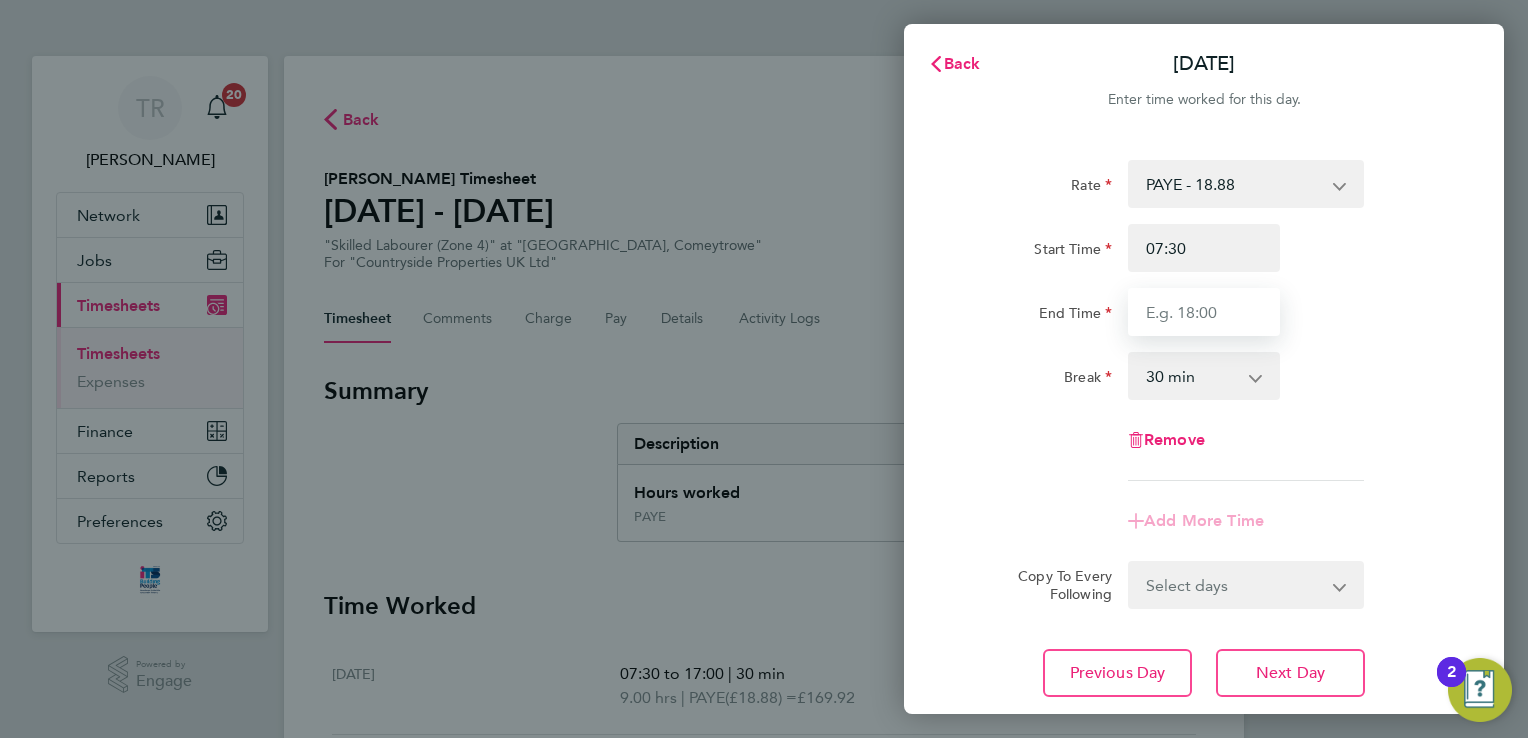 type on "17:00" 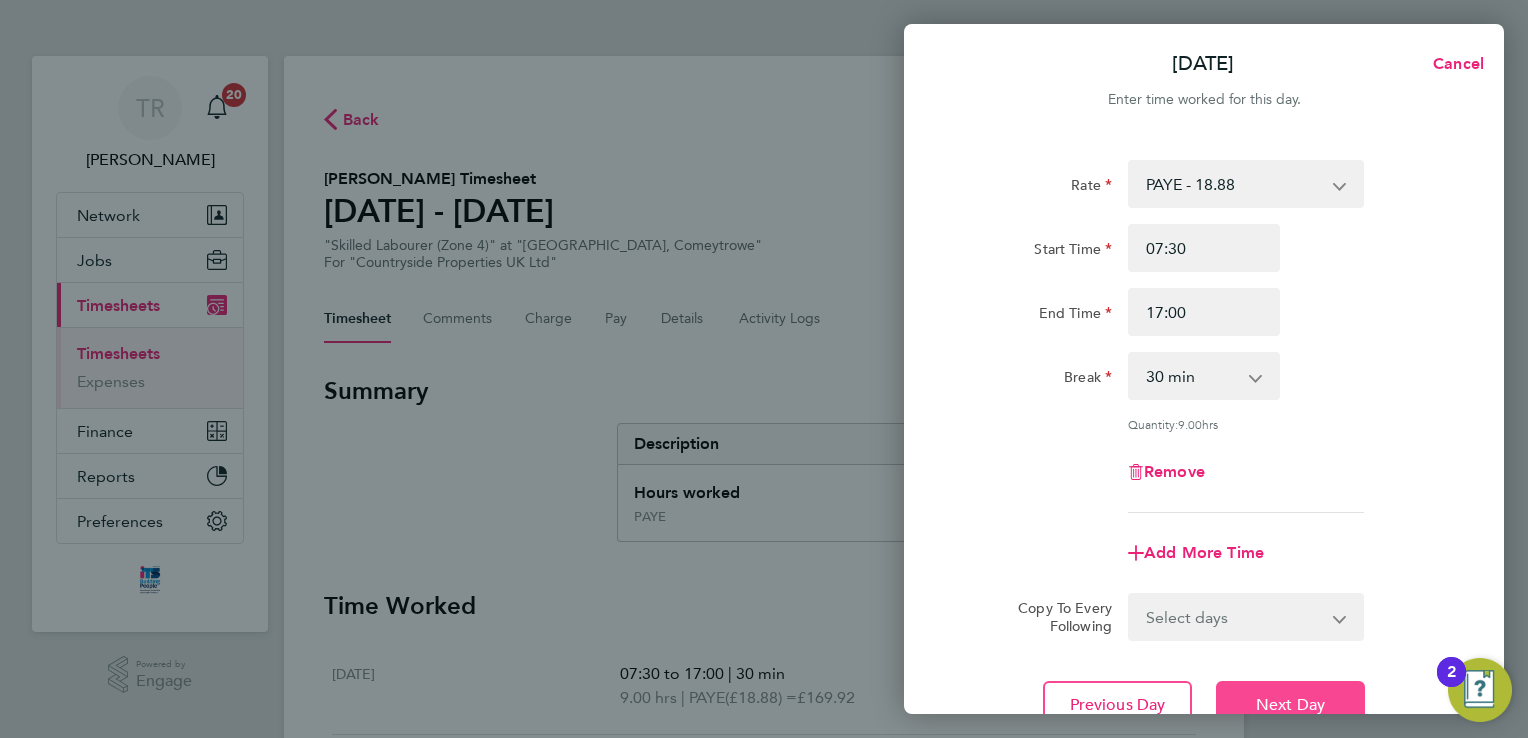 click on "Next Day" 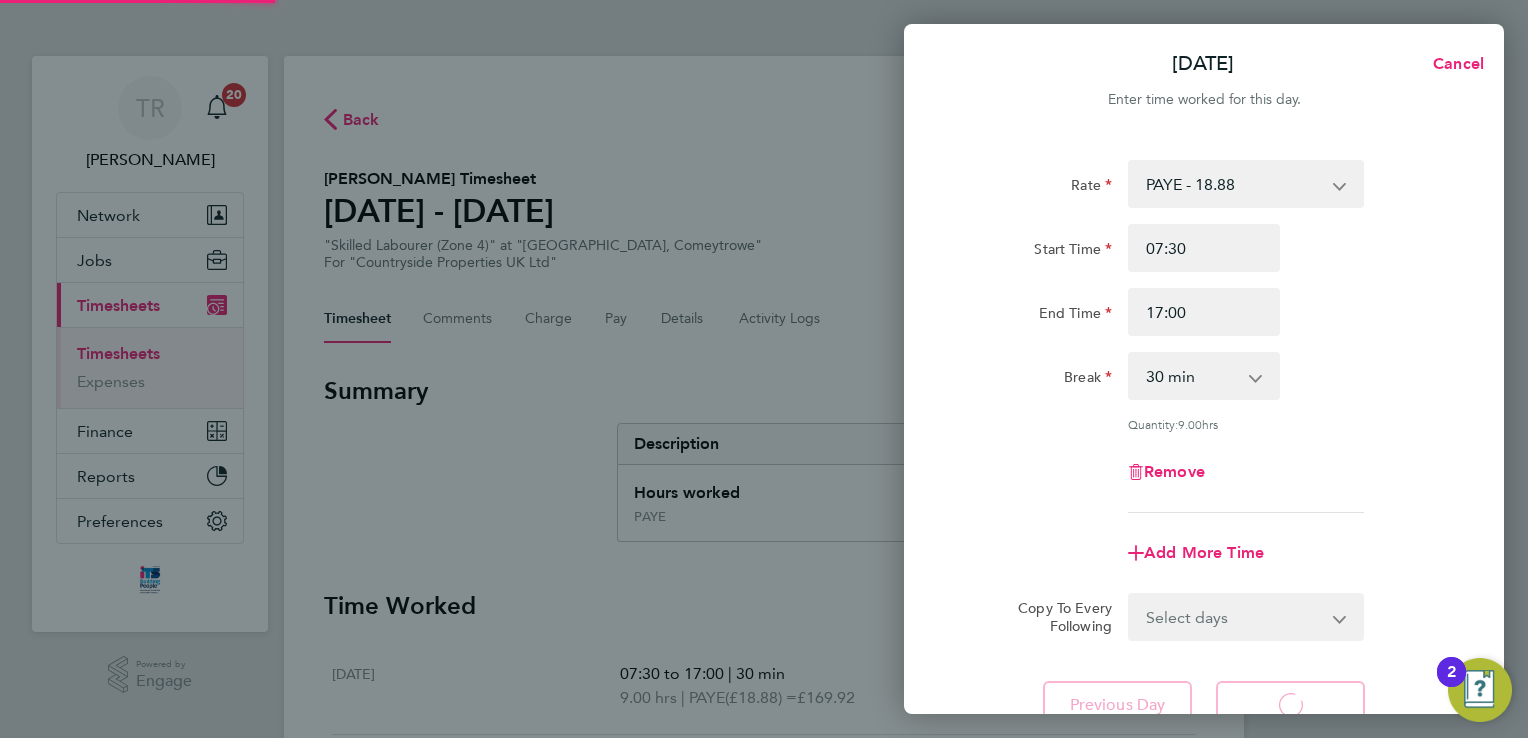 select on "30" 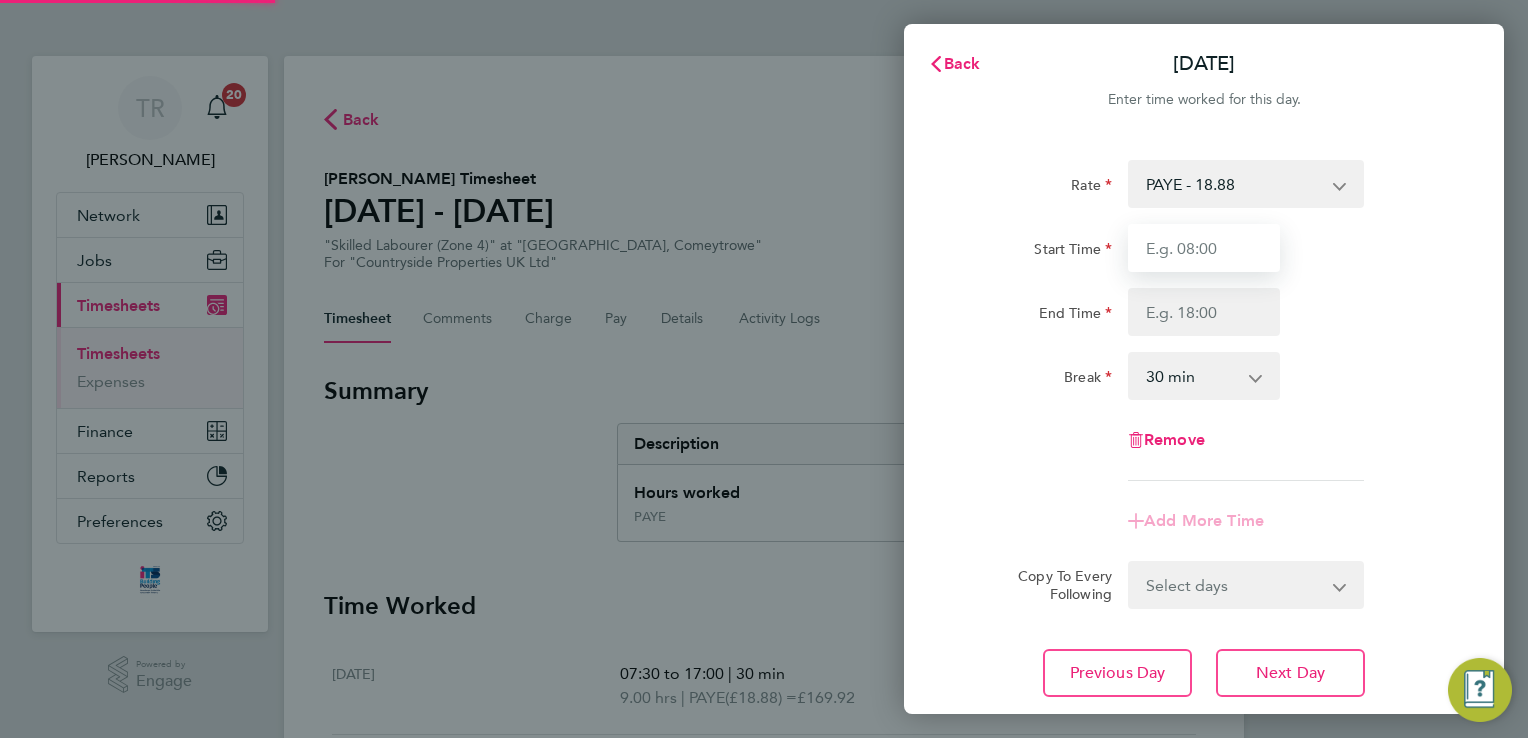 click on "Start Time" at bounding box center [1204, 248] 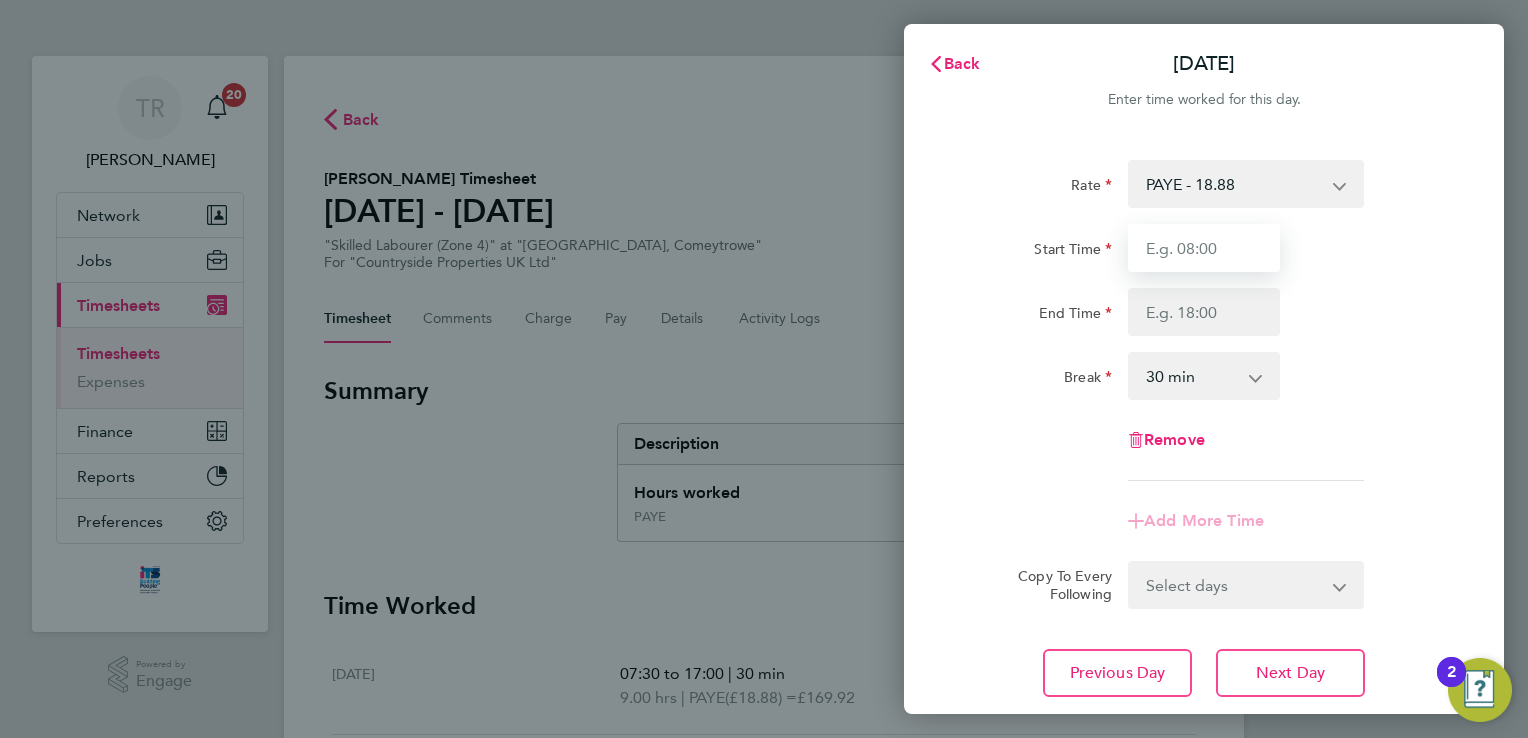 type on "07:30" 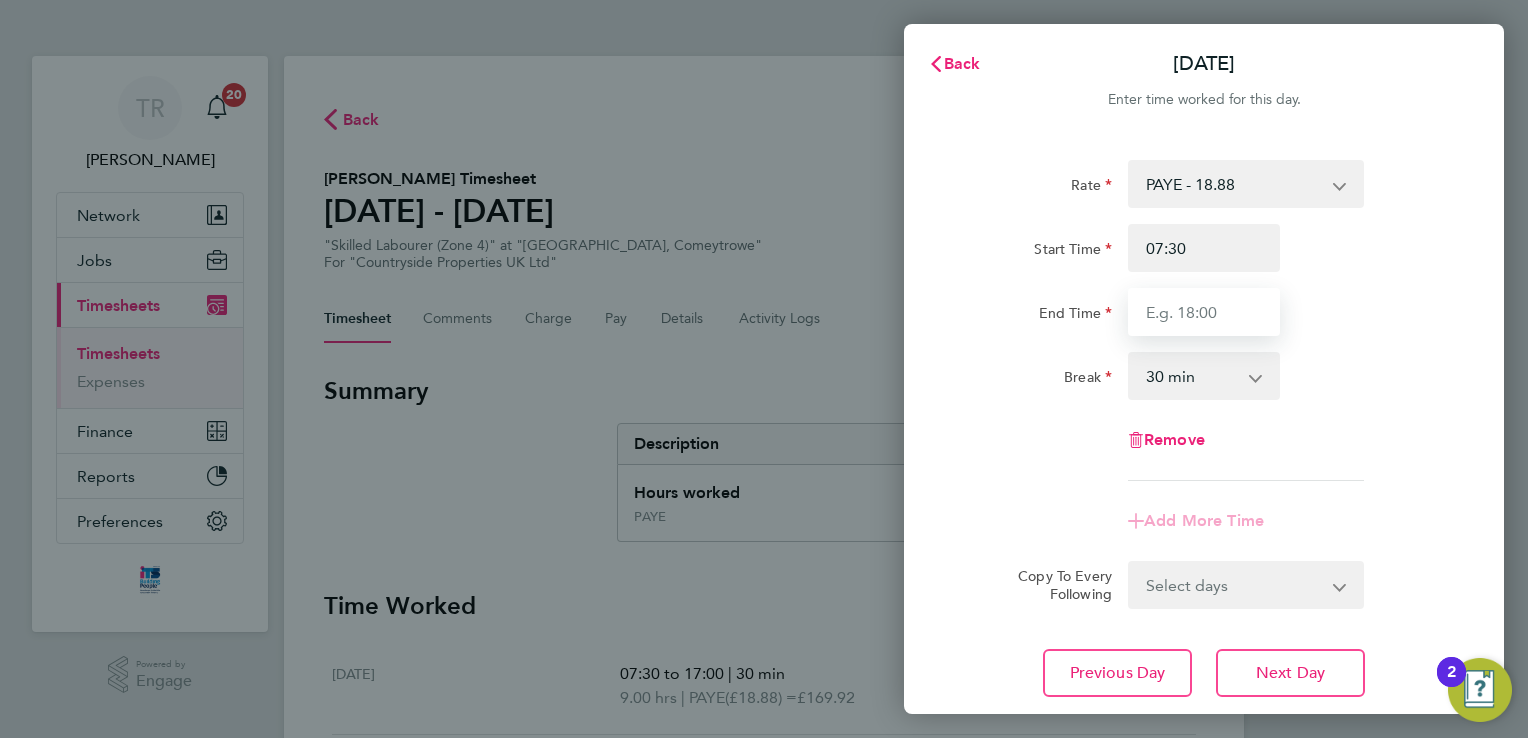 type on "17:00" 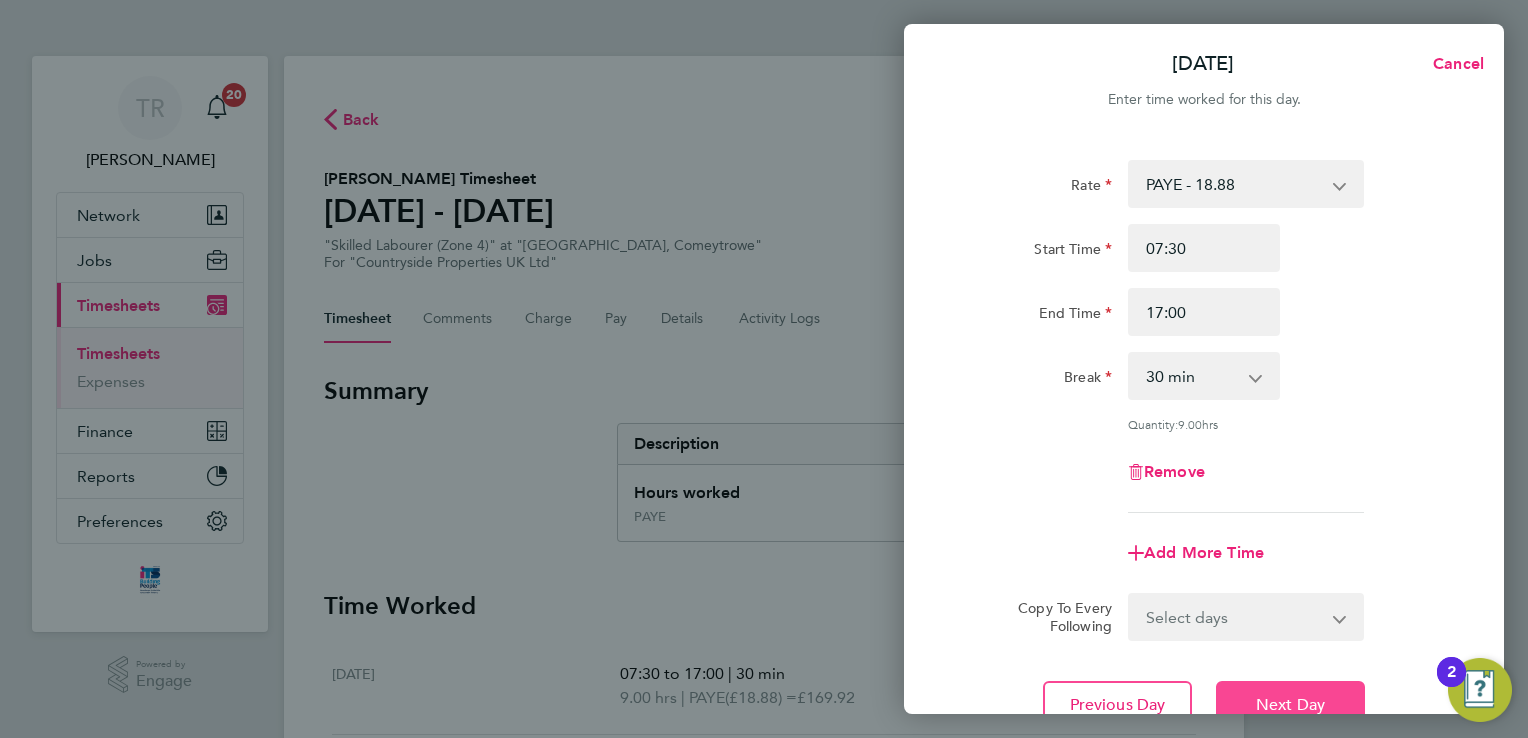 click on "Next Day" 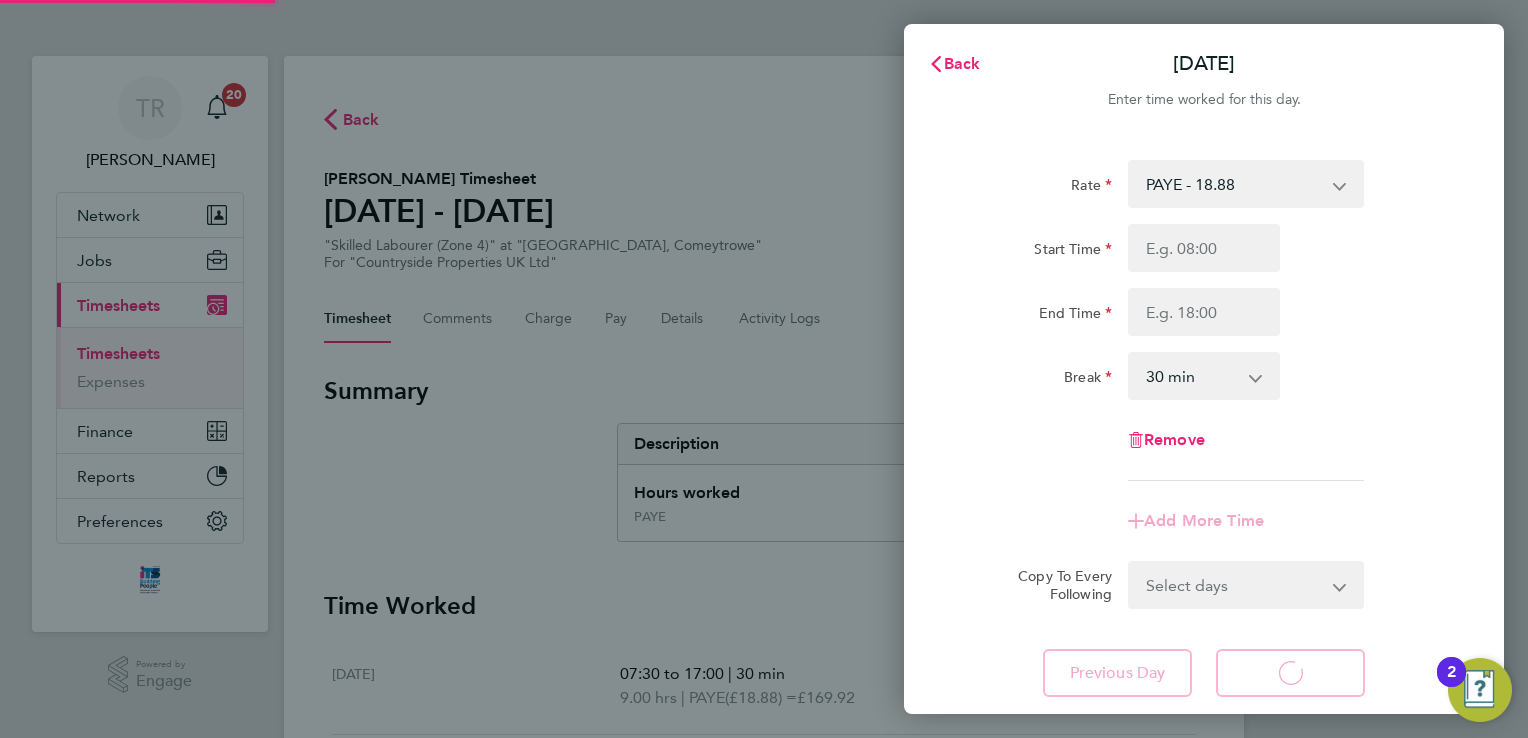 select on "30" 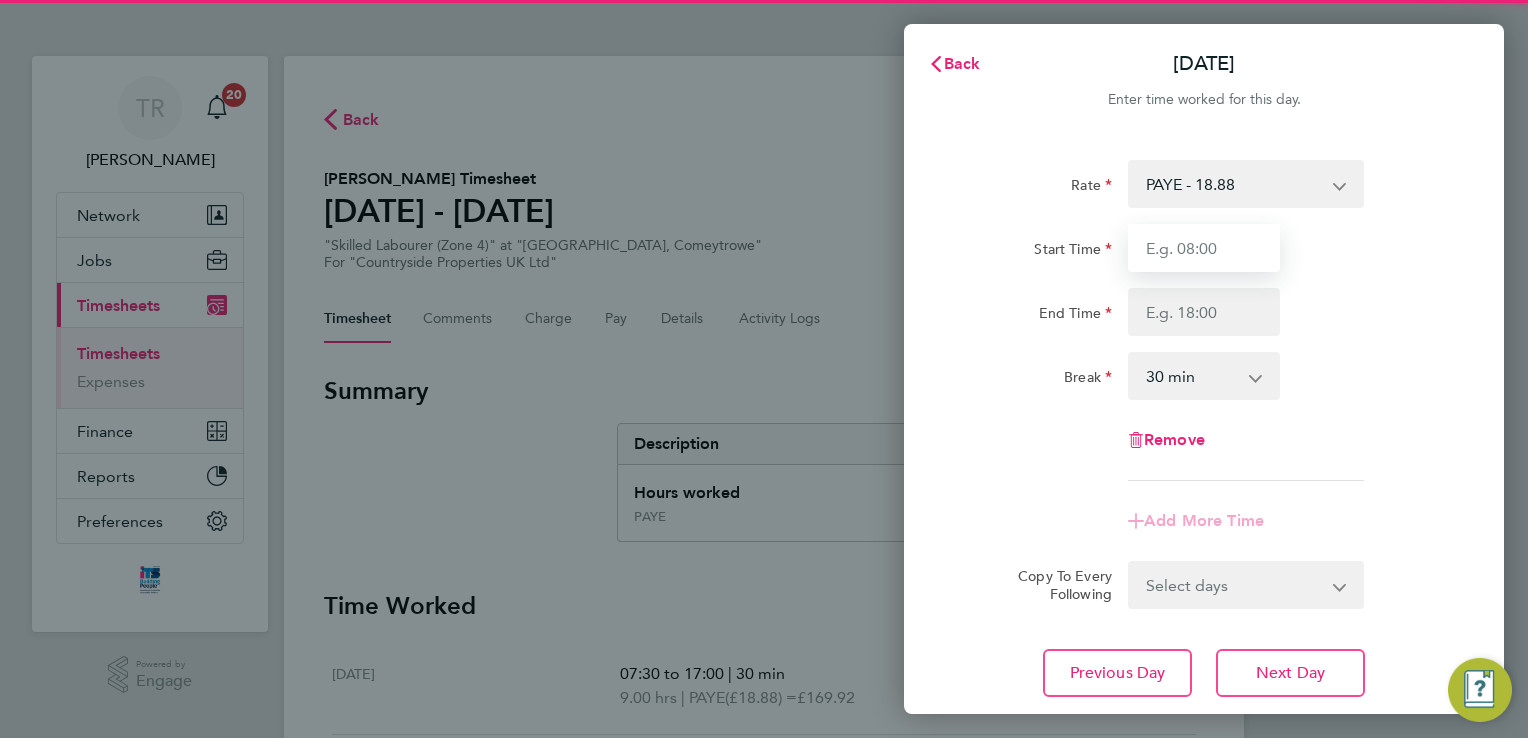 drag, startPoint x: 1200, startPoint y: 254, endPoint x: 1204, endPoint y: 234, distance: 20.396078 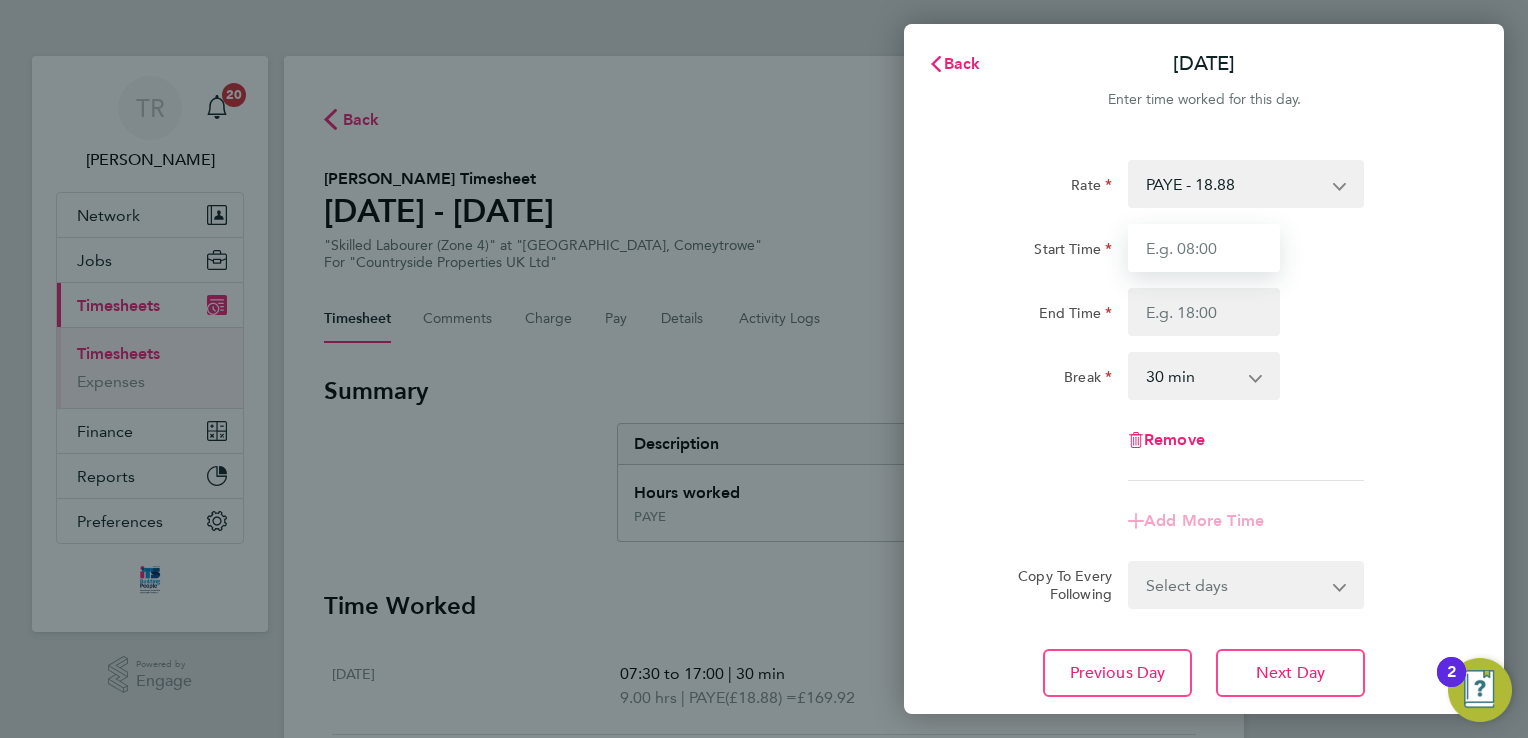 type on "07:30" 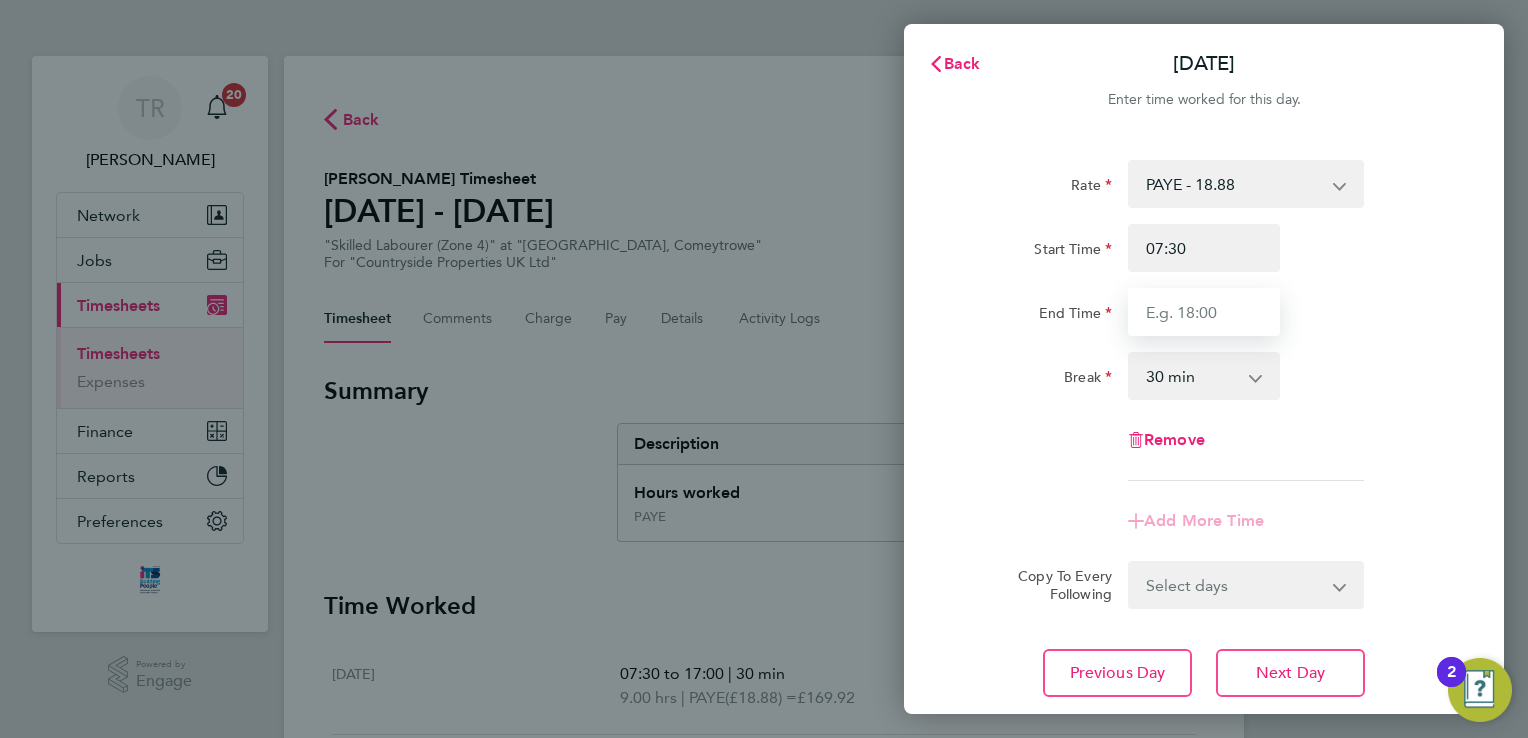 type on "17:00" 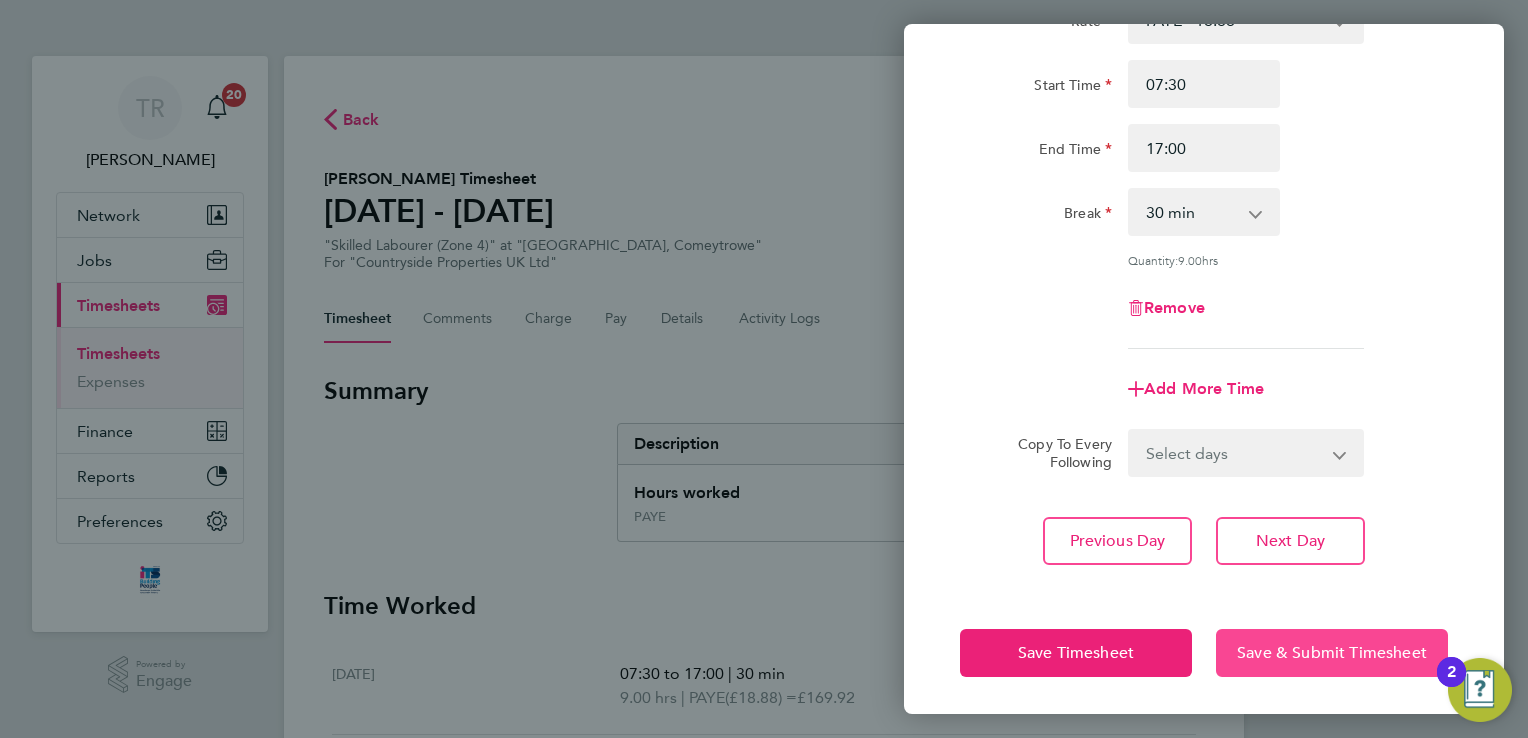 click on "Save & Submit Timesheet" 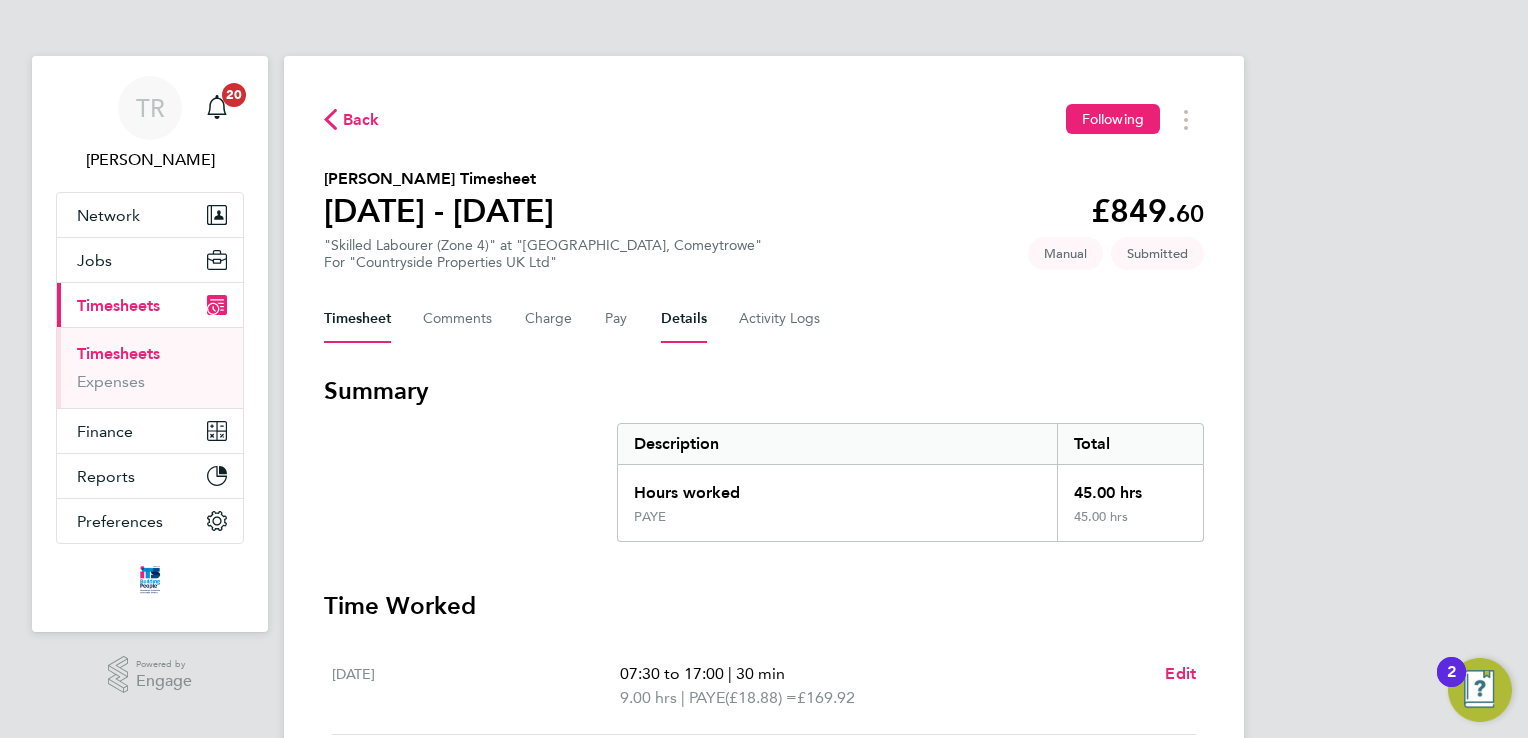click on "Details" at bounding box center (684, 319) 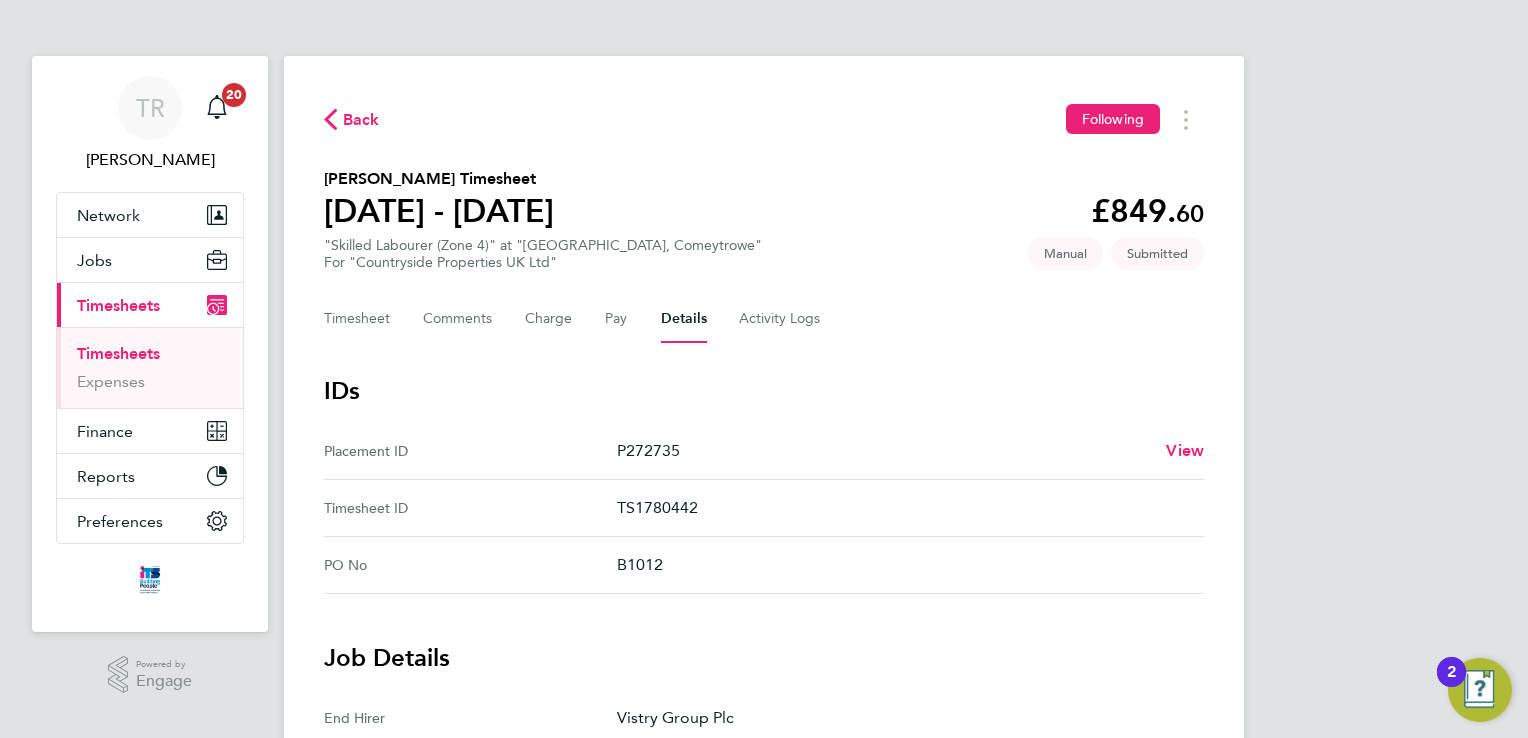 click on "TR   [PERSON_NAME]   Notifications
20   Applications:   Network
Team Members   Businesses   Sites   Workers   Contacts   Jobs
Positions   Vacancies   Placements   Current page:   Timesheets
Timesheets   Expenses   Finance
Invoices & Credit Notes   Statements   Payments   Reports
Margin Report   CIS Reports   Report Downloads   Preferences
My Business   Doc. Requirements   Notifications   VMS Configurations   Activity Logs
.st0{fill:#C0C1C2;}
Powered by Engage
Back  Following
[PERSON_NAME] Timesheet   [DATE] - [DATE]   £849. 60  "Skilled Labourer (Zone 4)" at "[GEOGRAPHIC_DATA], Comeytrowe"  For "Countryside Properties UK Ltd"  Submitted   Manual   Timesheet   Comments   Charge   Pay   Details   Activity Logs   IDs   View" at bounding box center (764, 765) 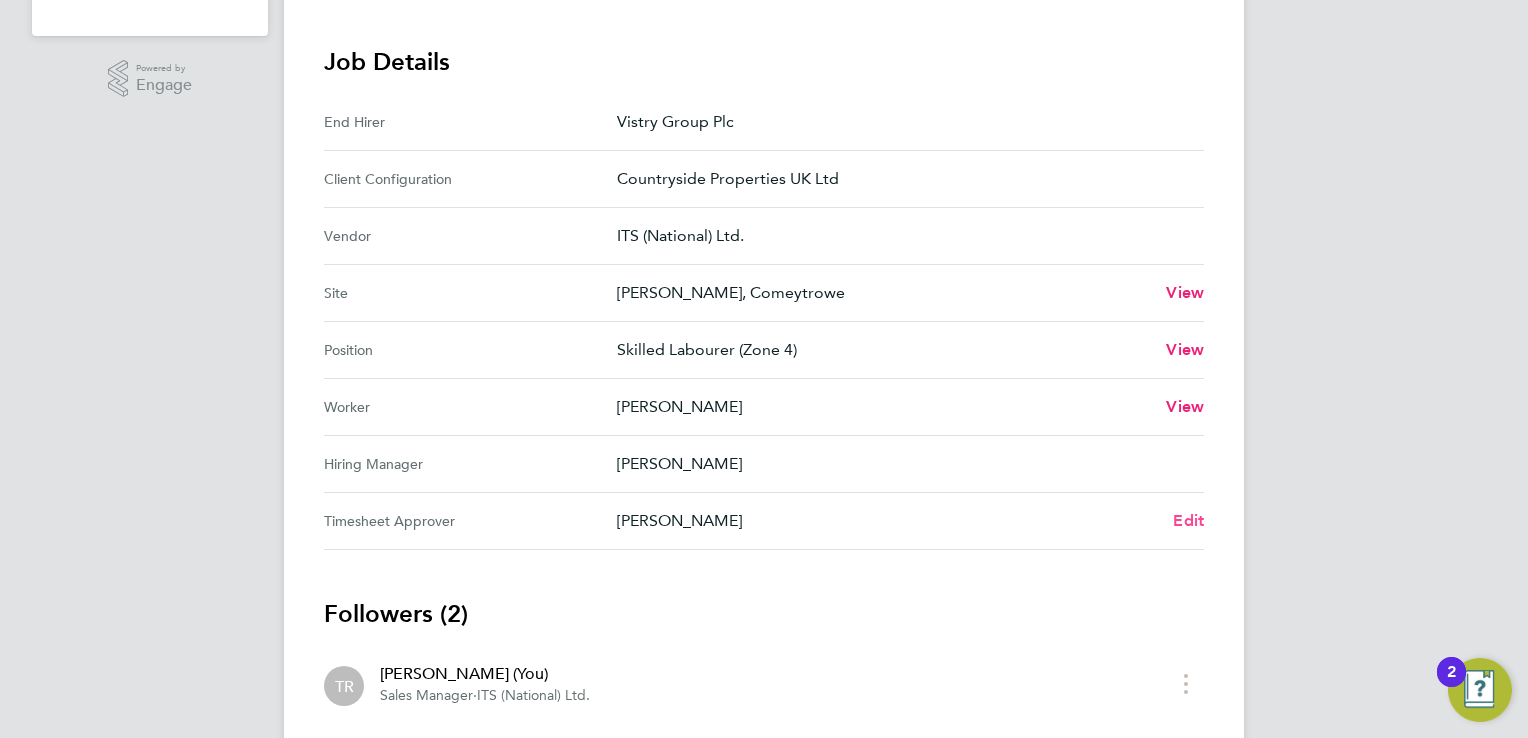 click on "Edit" at bounding box center (1188, 520) 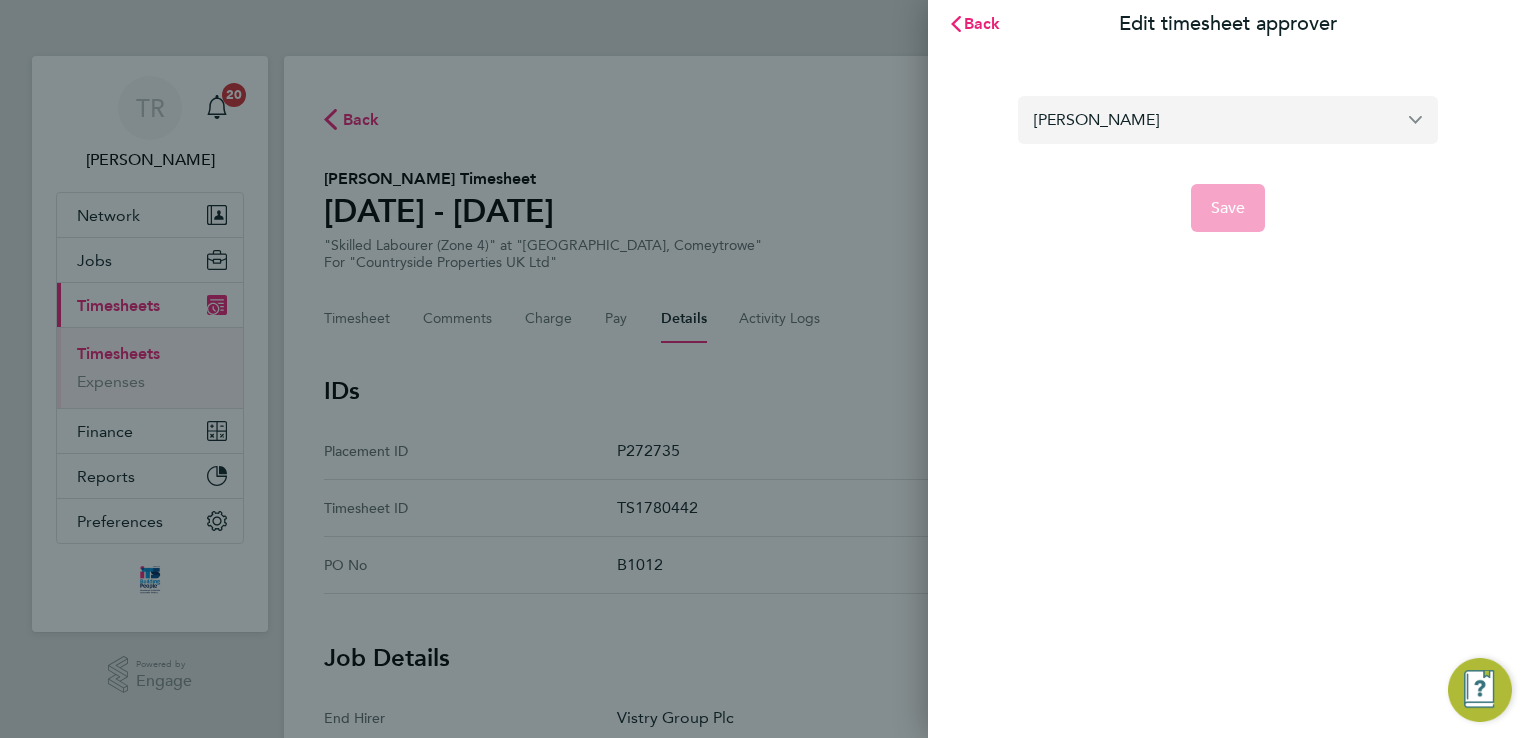 click on "[PERSON_NAME]" at bounding box center [1228, 119] 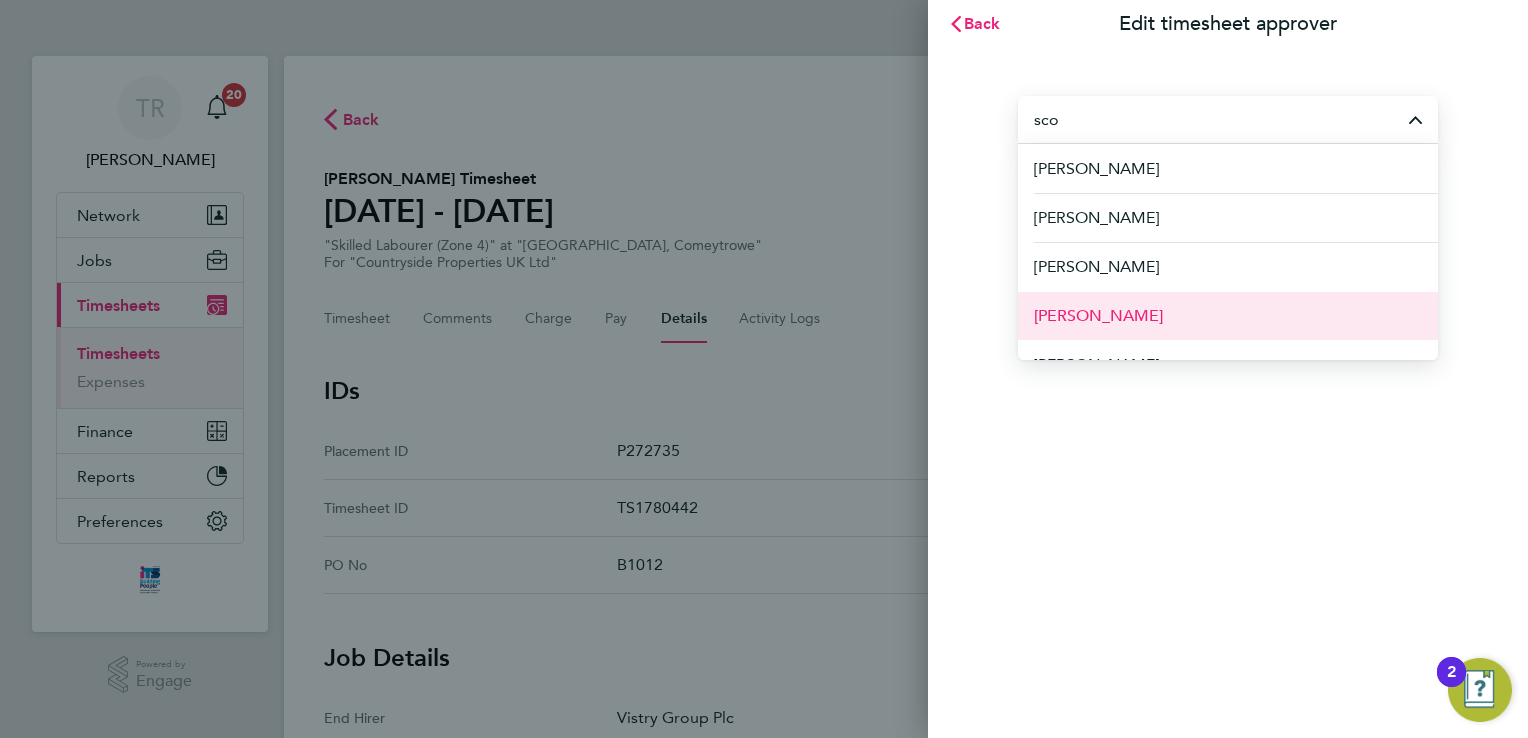 click on "[PERSON_NAME]" at bounding box center (1228, 315) 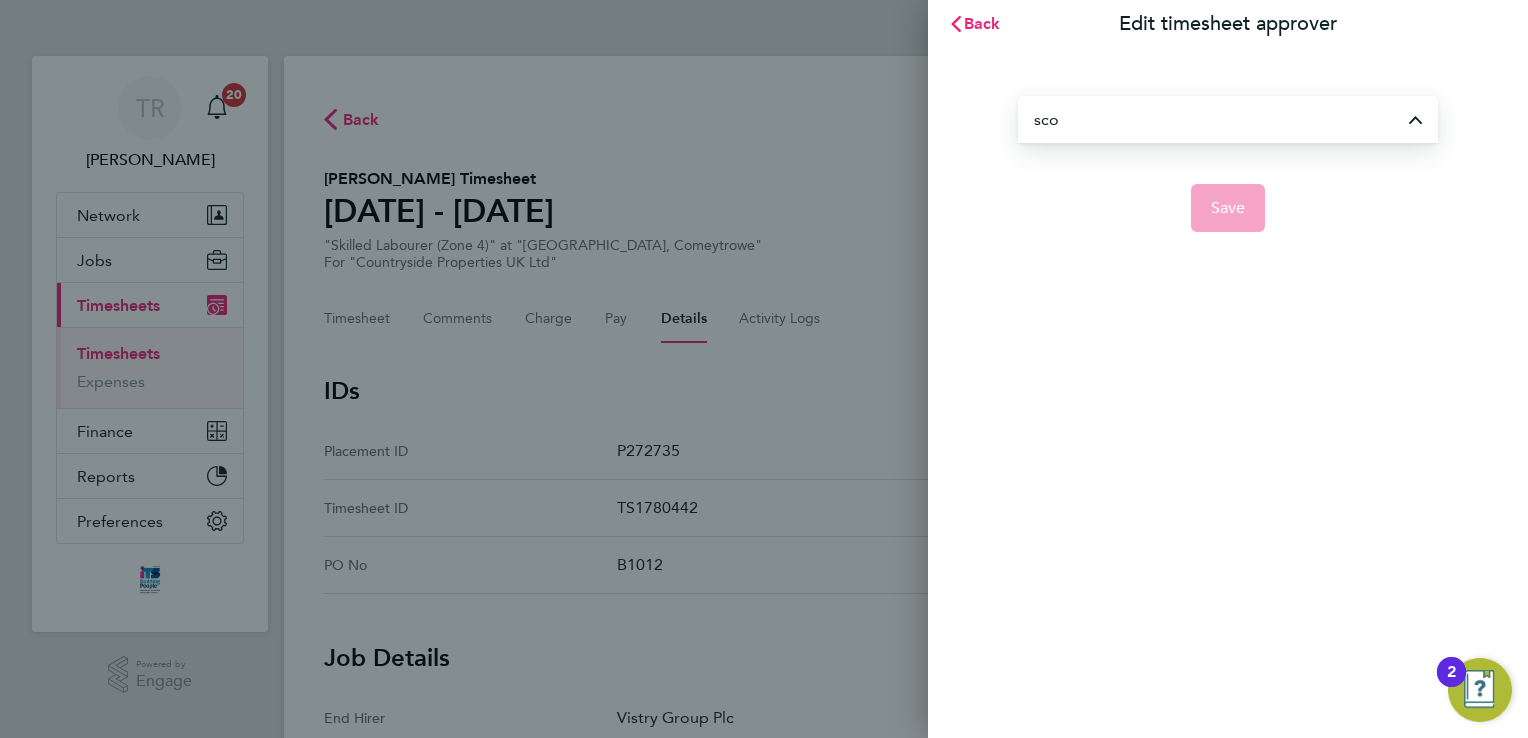 type on "[PERSON_NAME]" 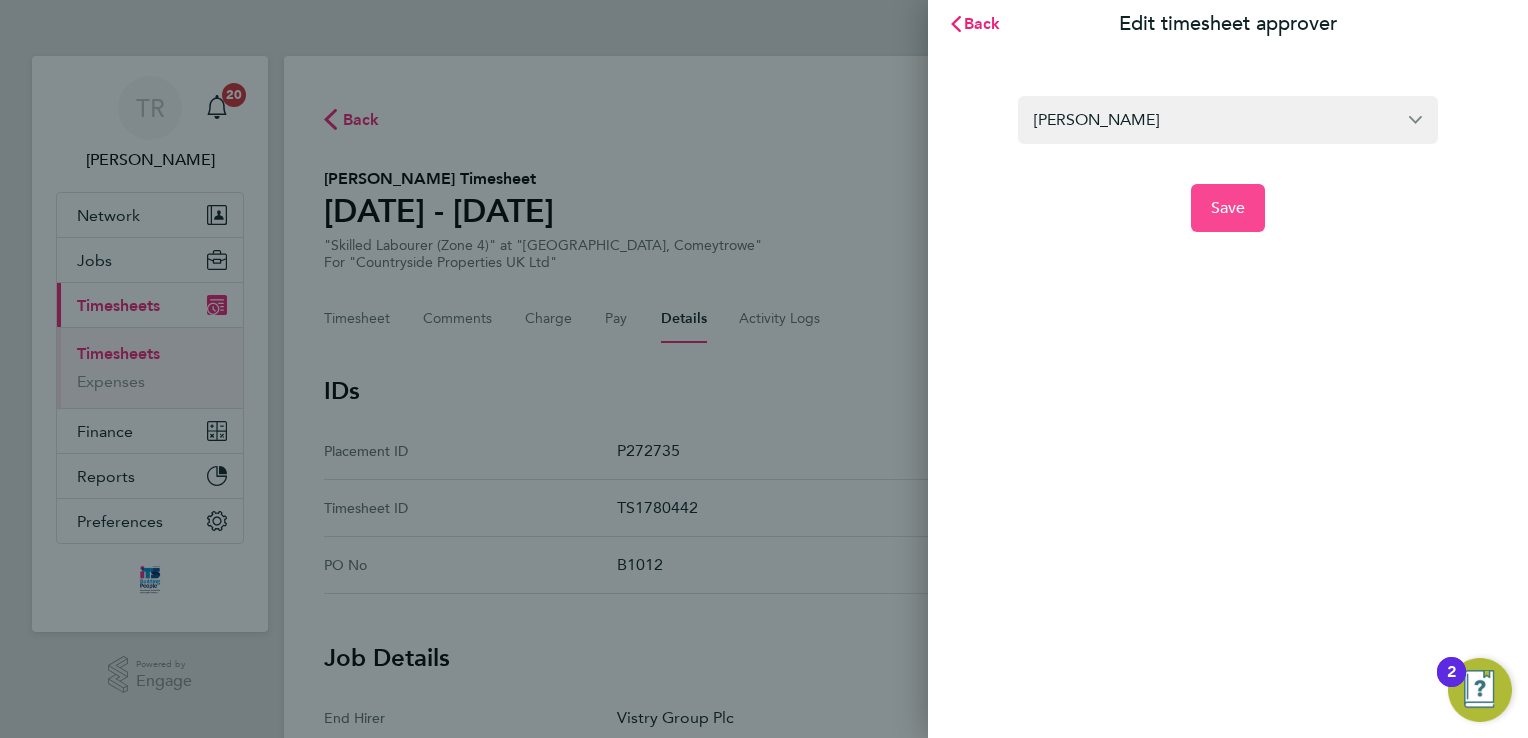 click on "Save" 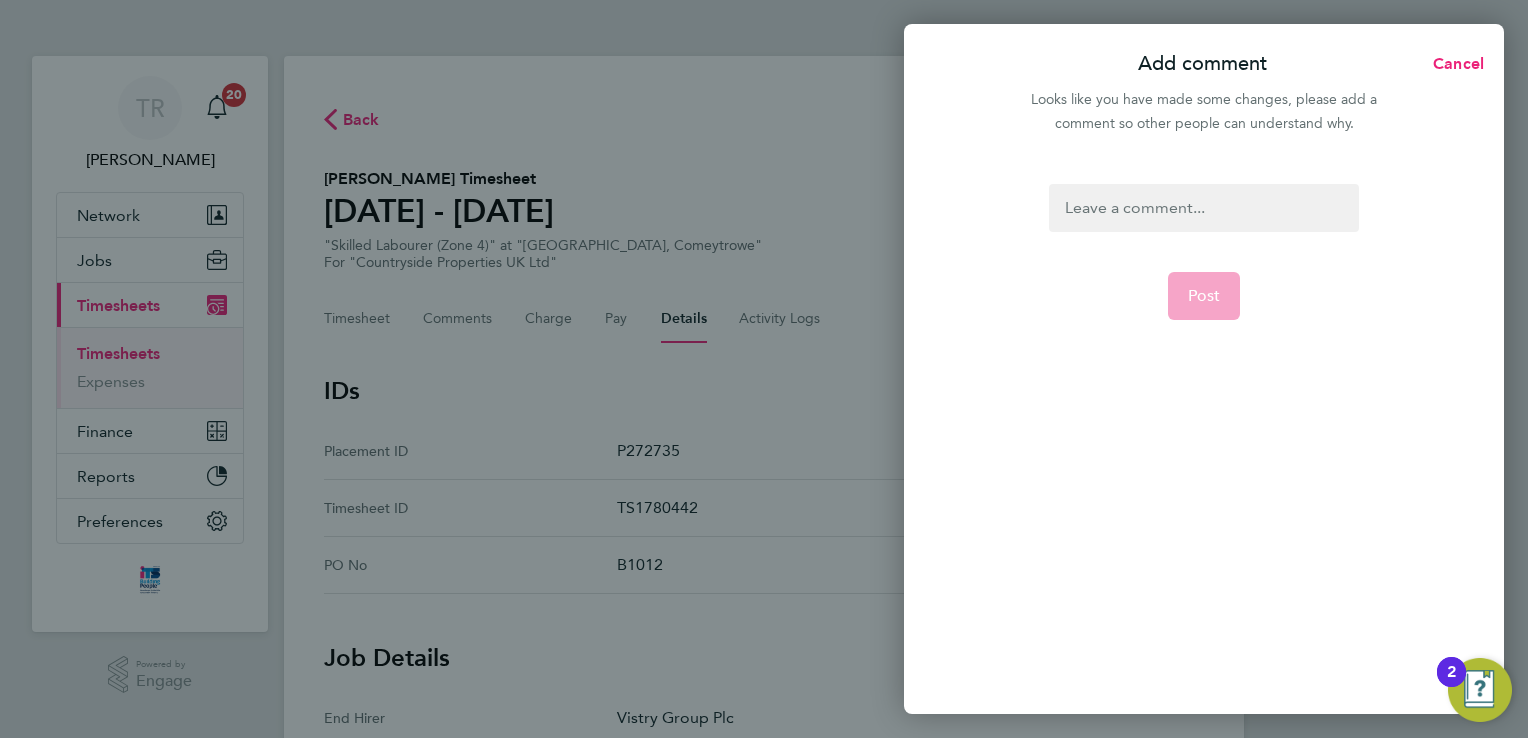 click at bounding box center [1203, 208] 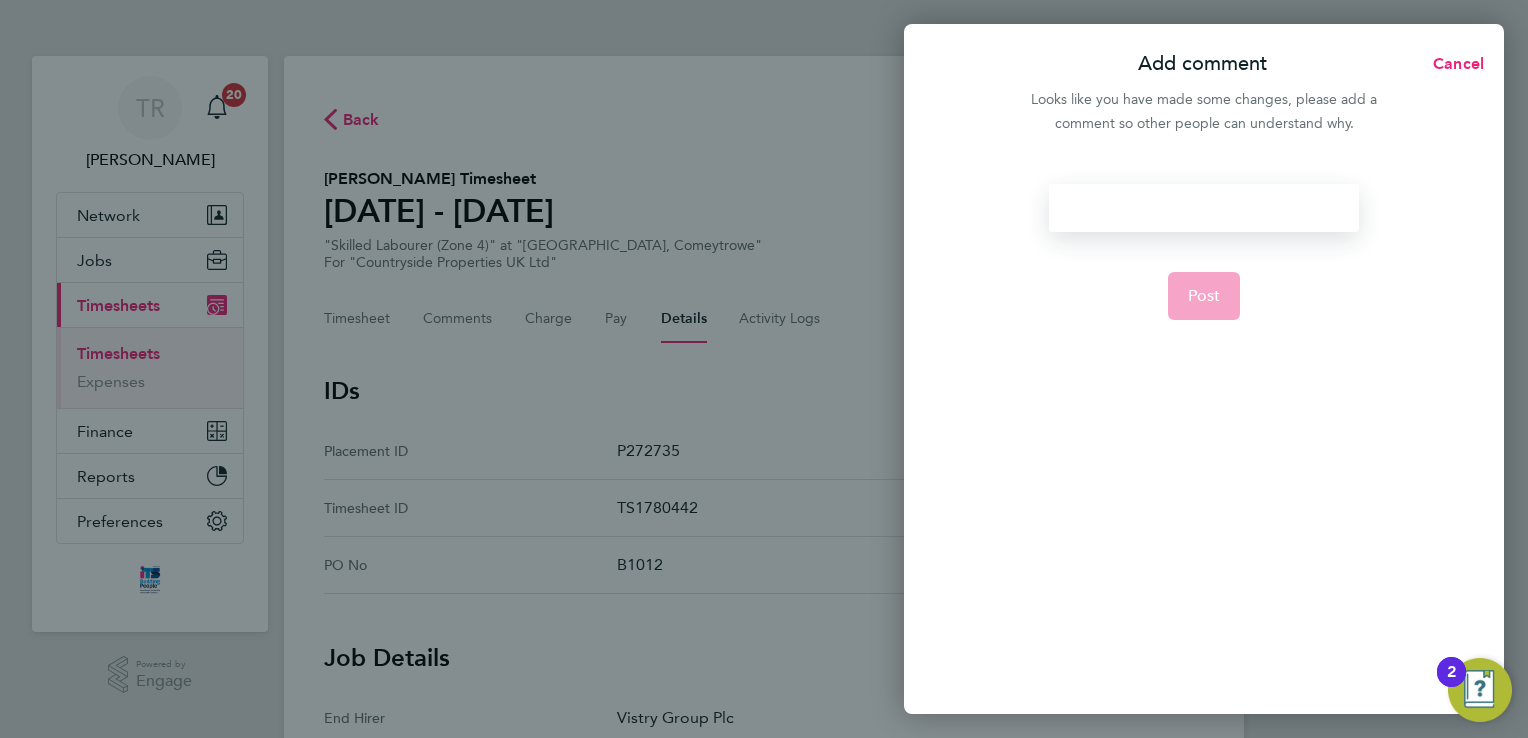 type 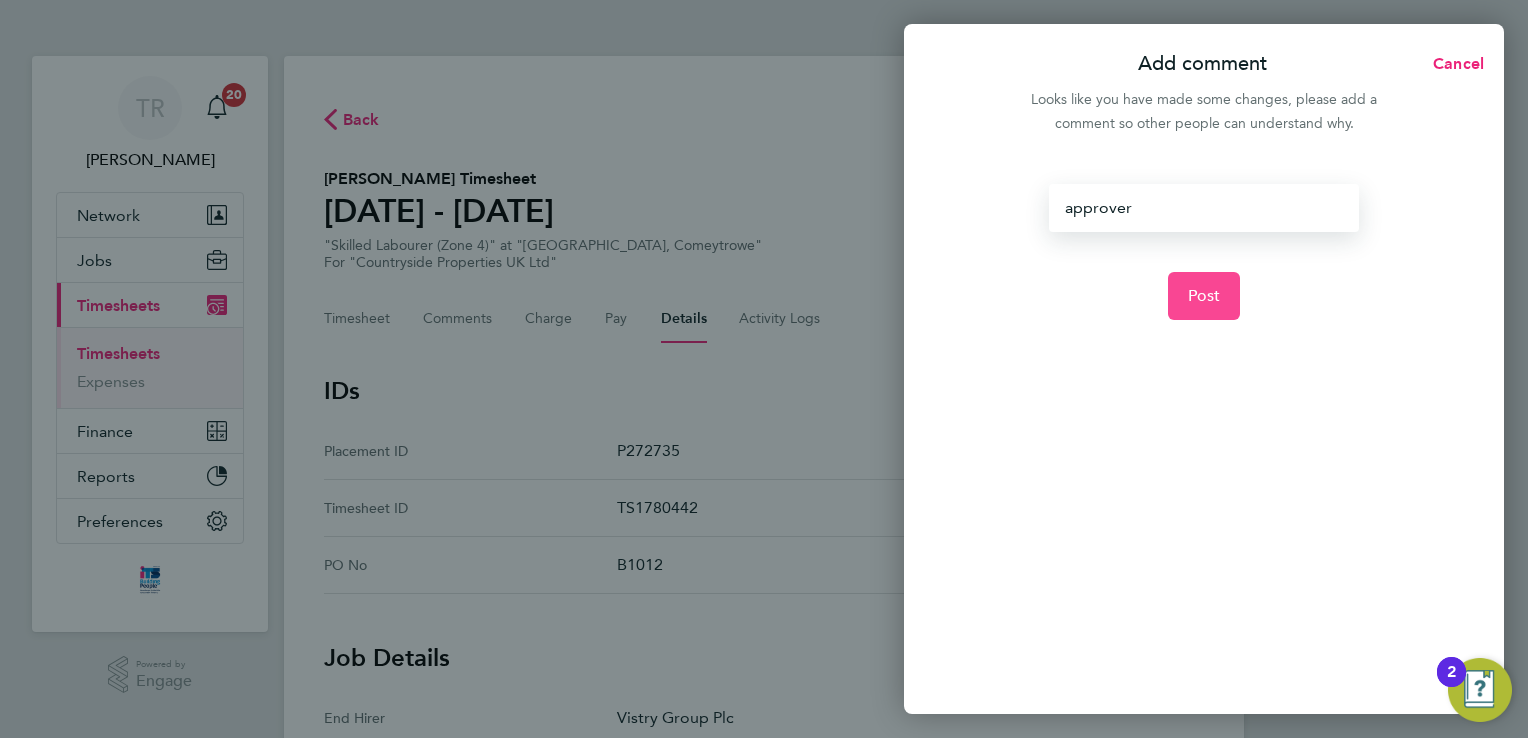 click on "Post" 